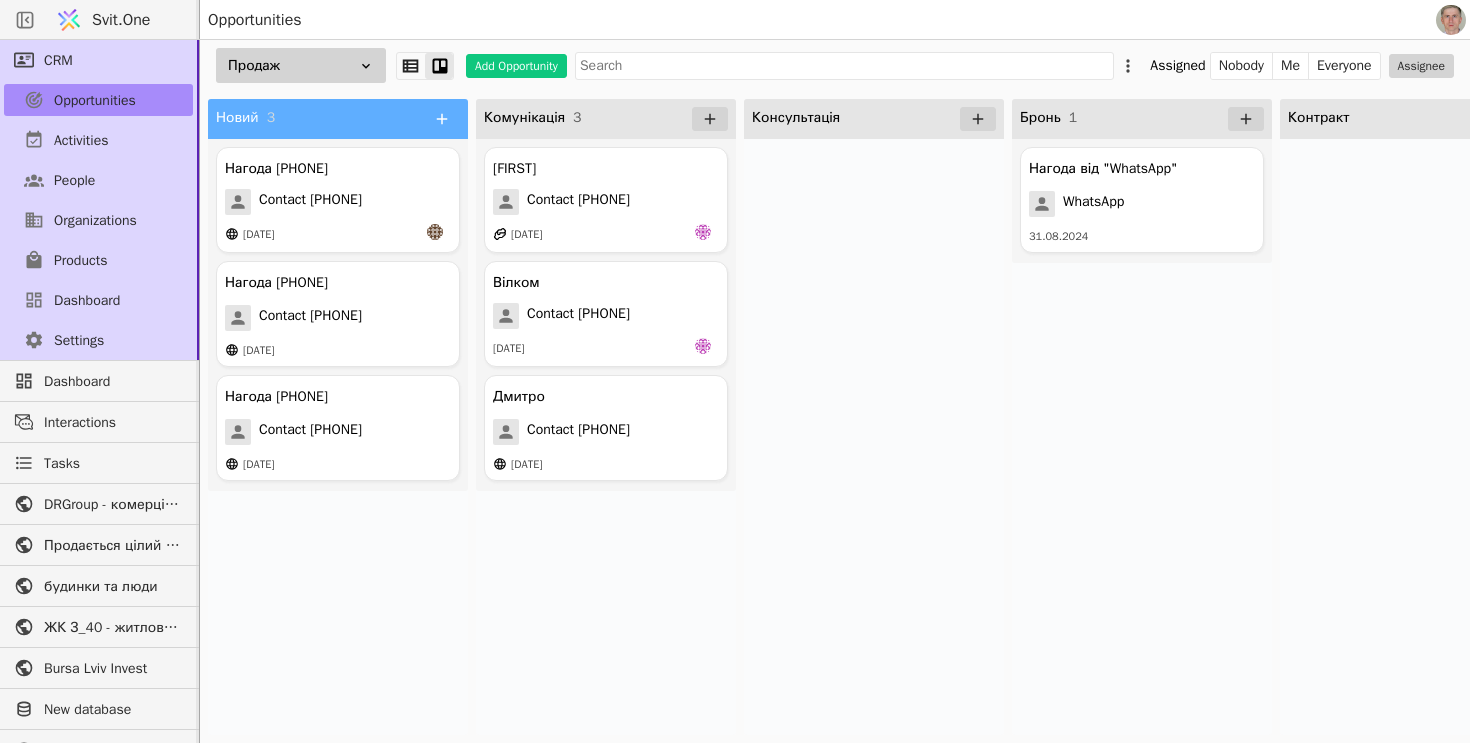scroll, scrollTop: 0, scrollLeft: 0, axis: both 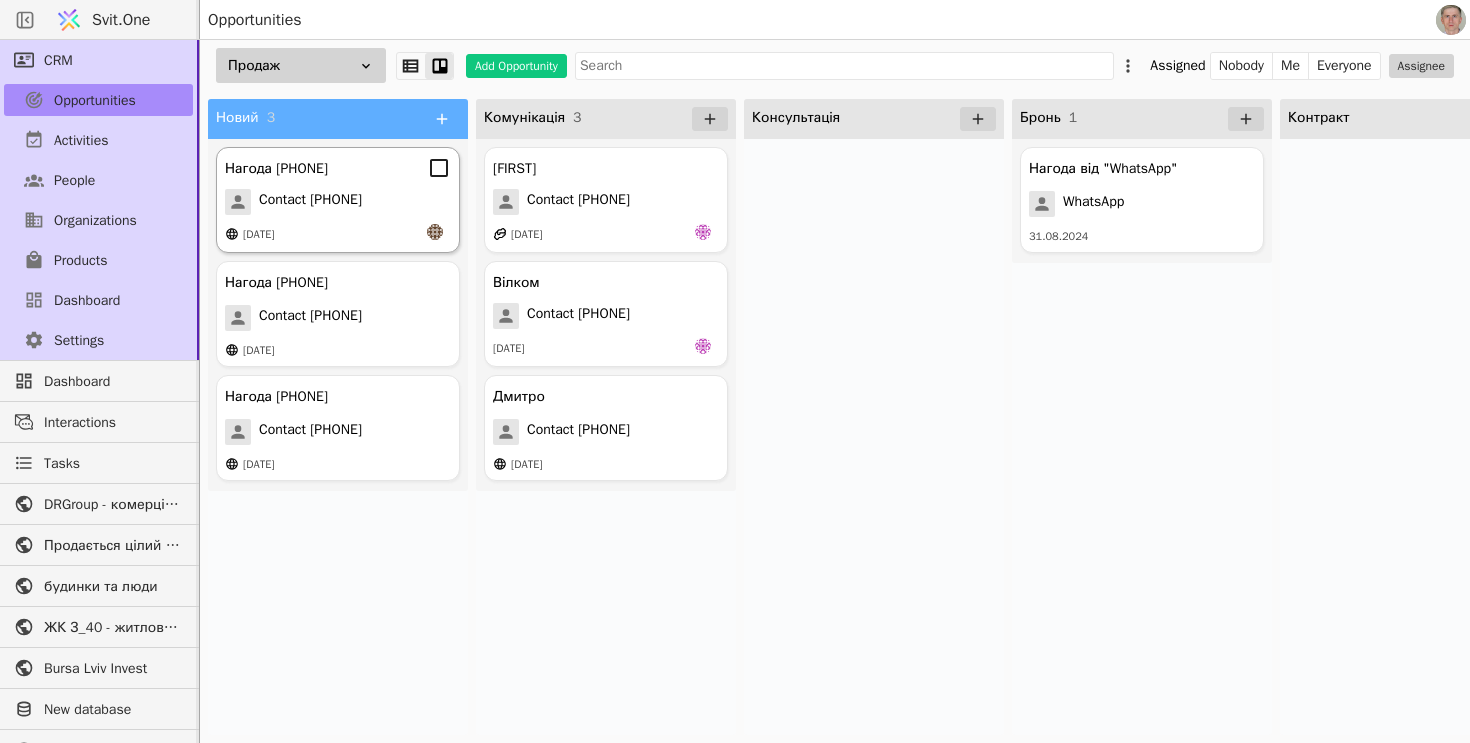 click 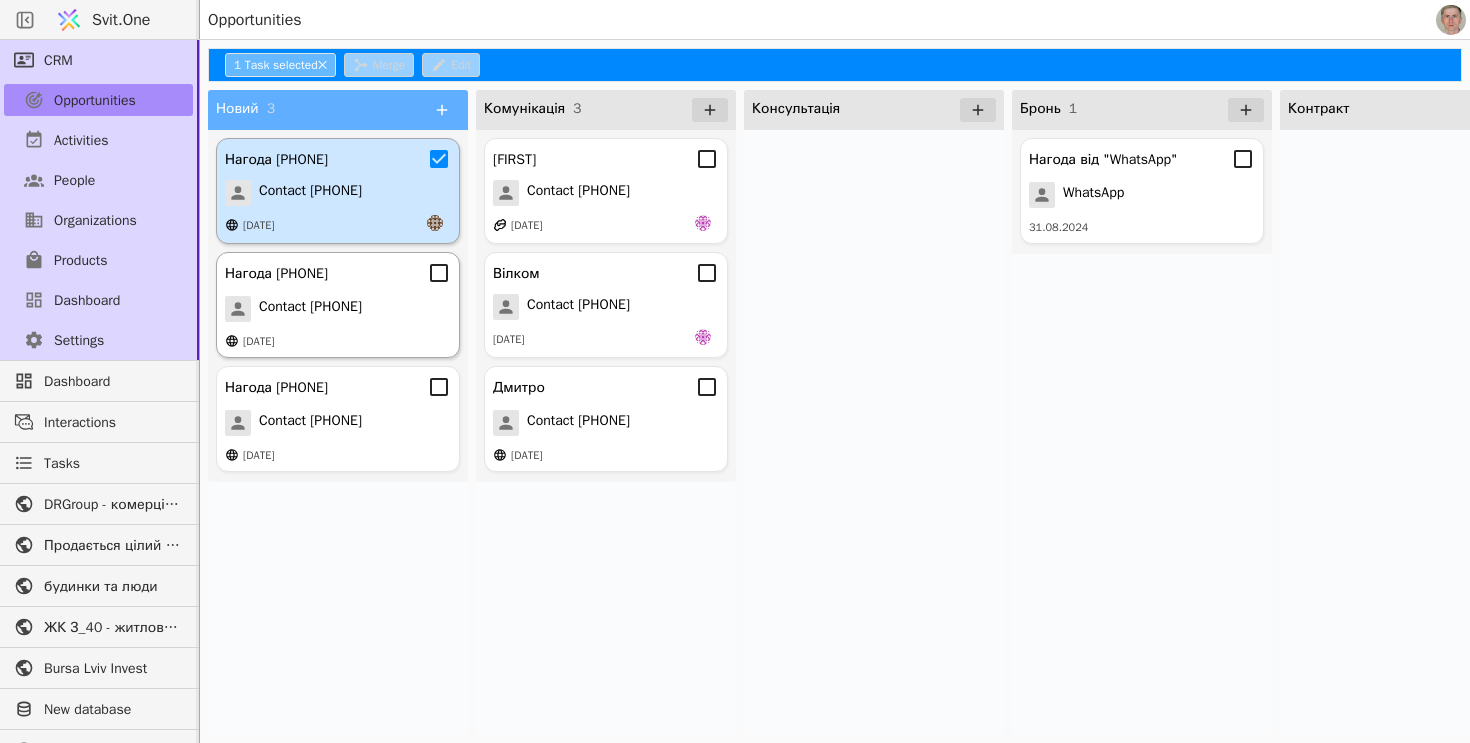 click on "Нагода [PHONE] Contact [PHONE] [DATE]" at bounding box center (338, 305) 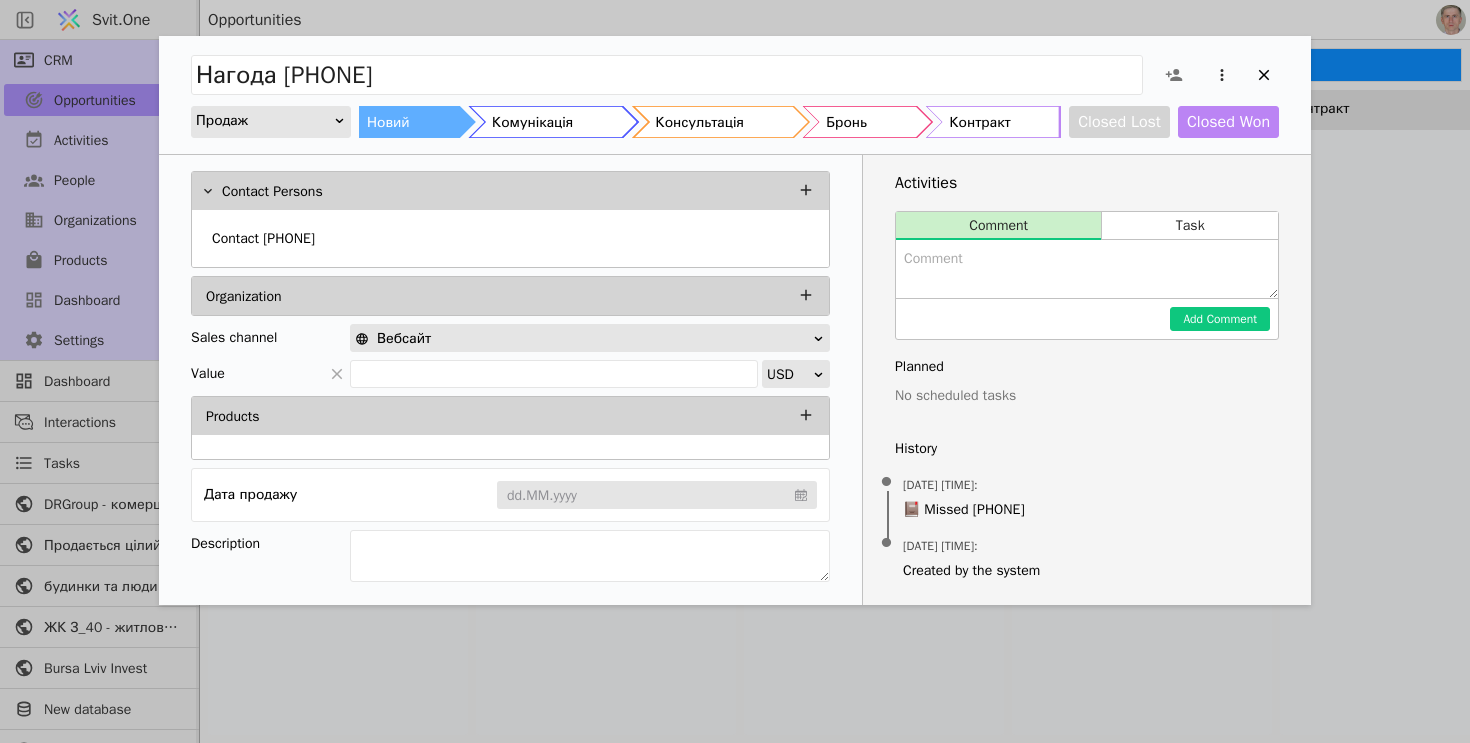 click at bounding box center [1215, 75] 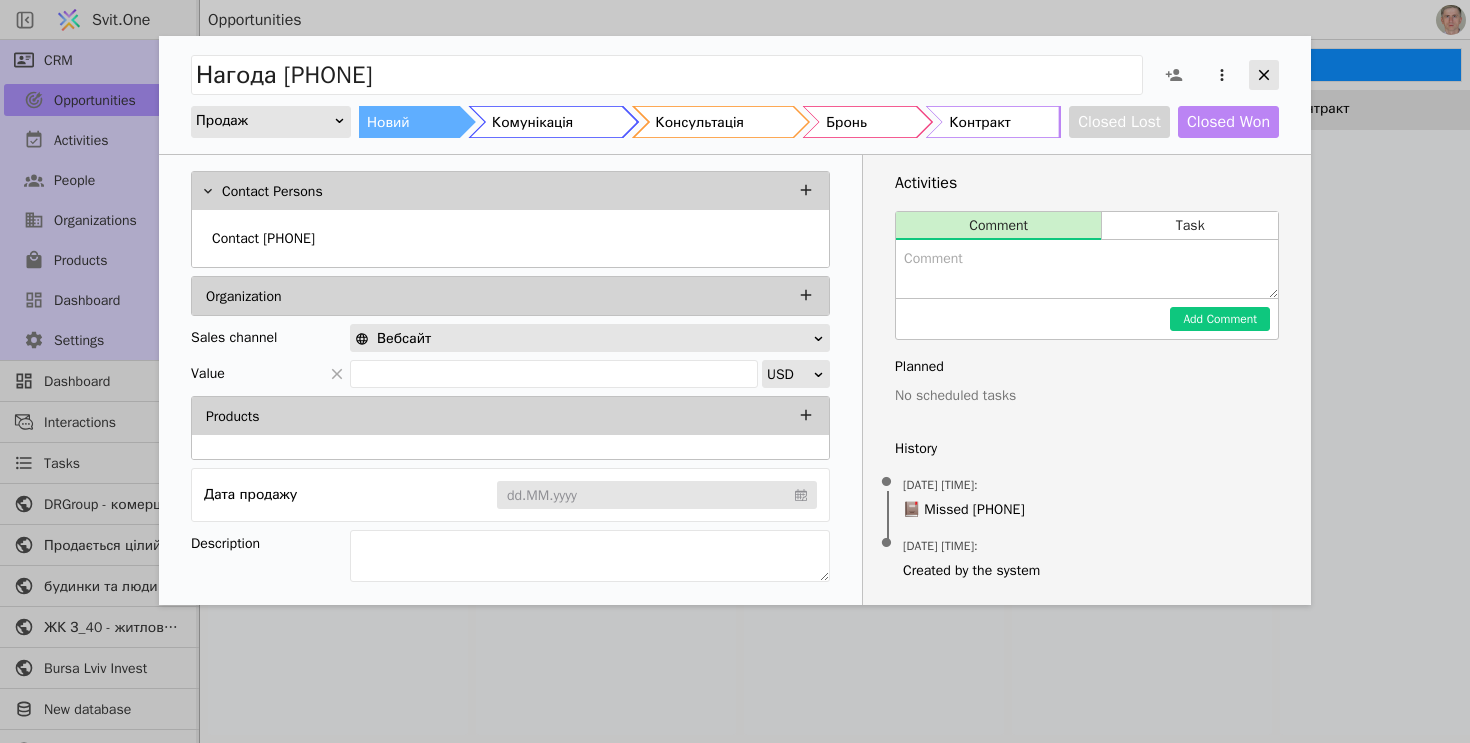 click 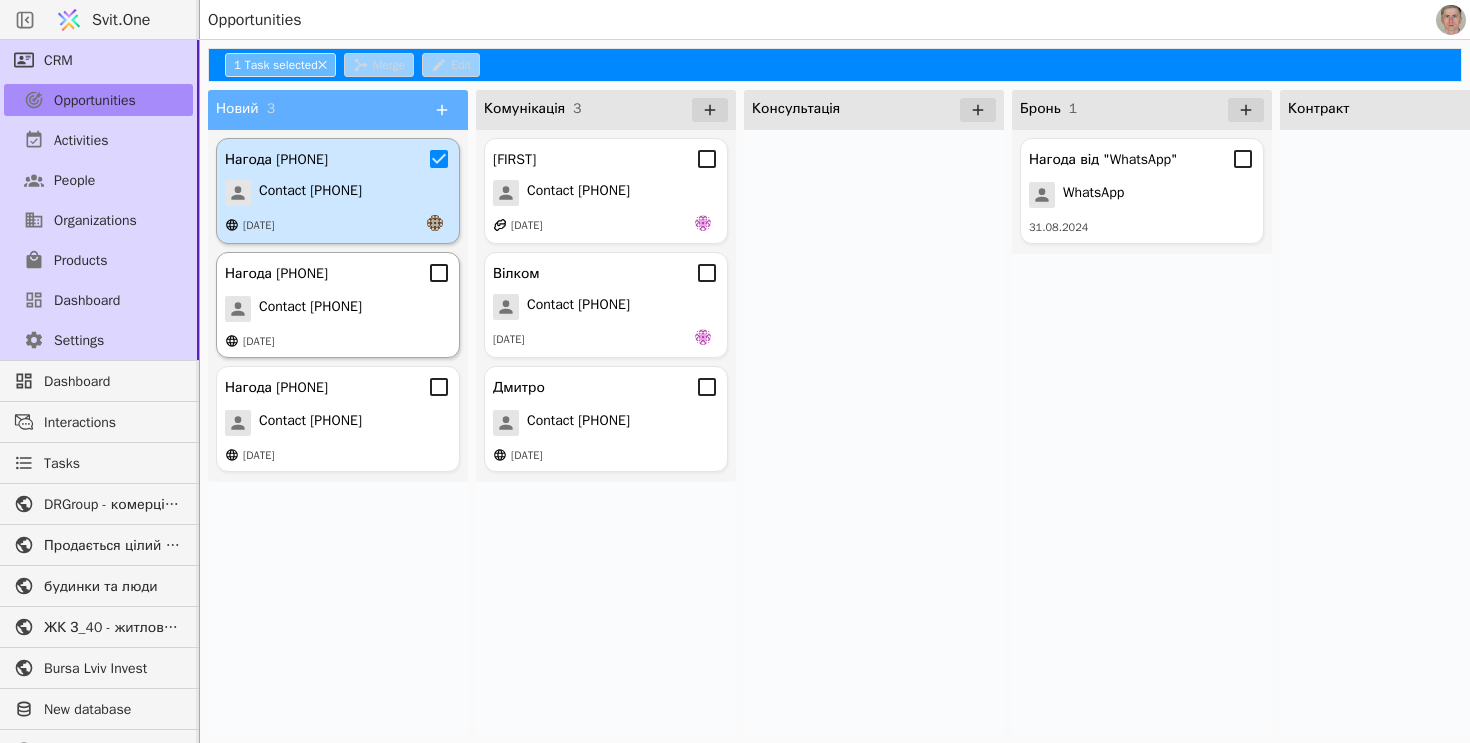 click 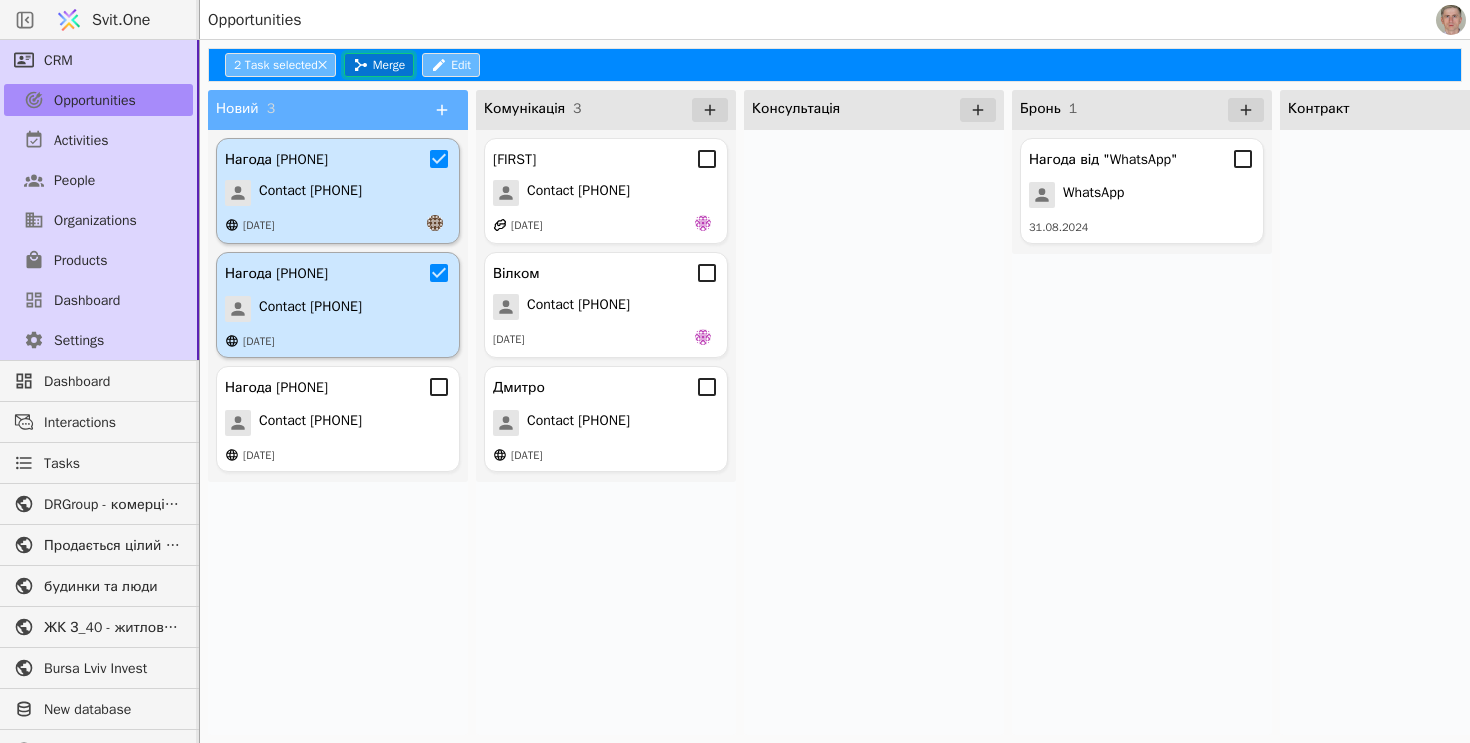click on "Merge" at bounding box center (379, 65) 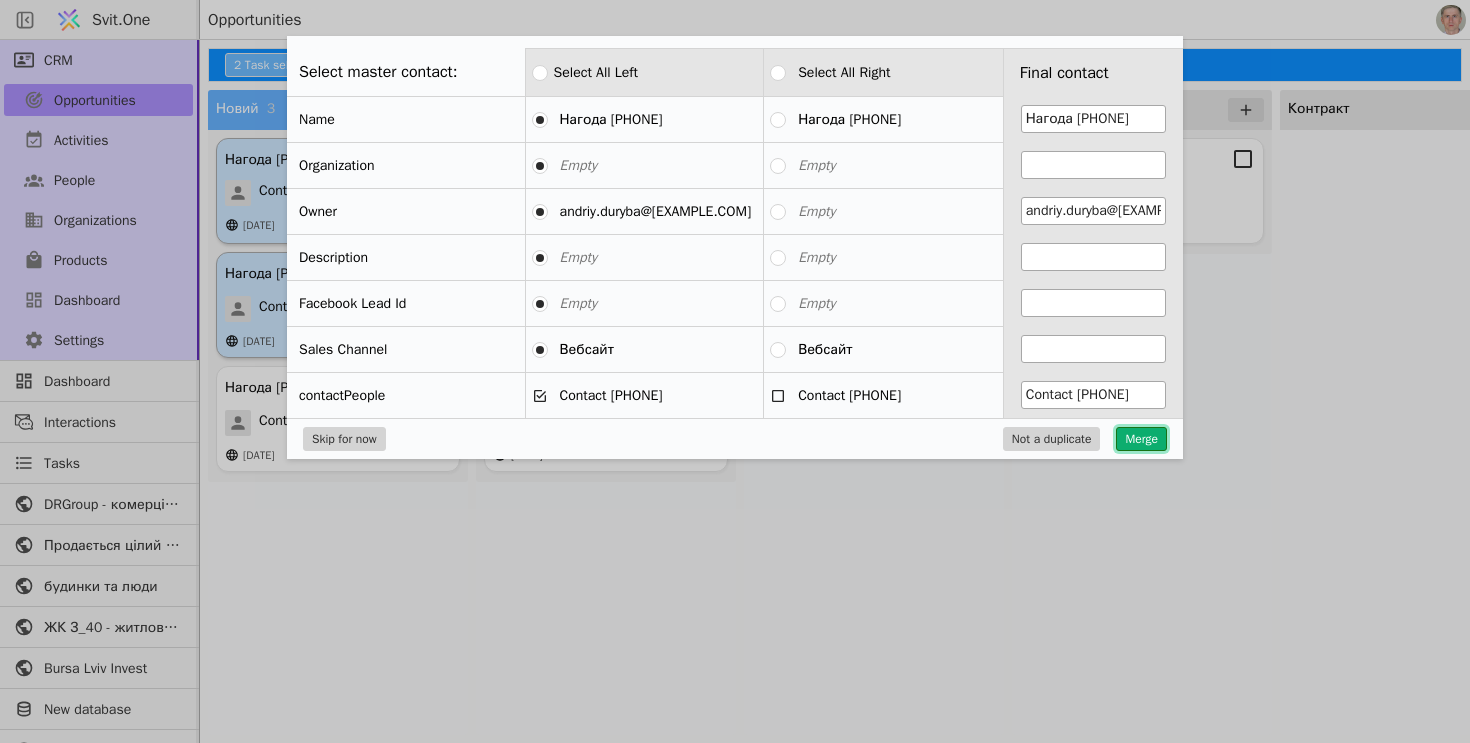 click on "Merge" at bounding box center [1141, 439] 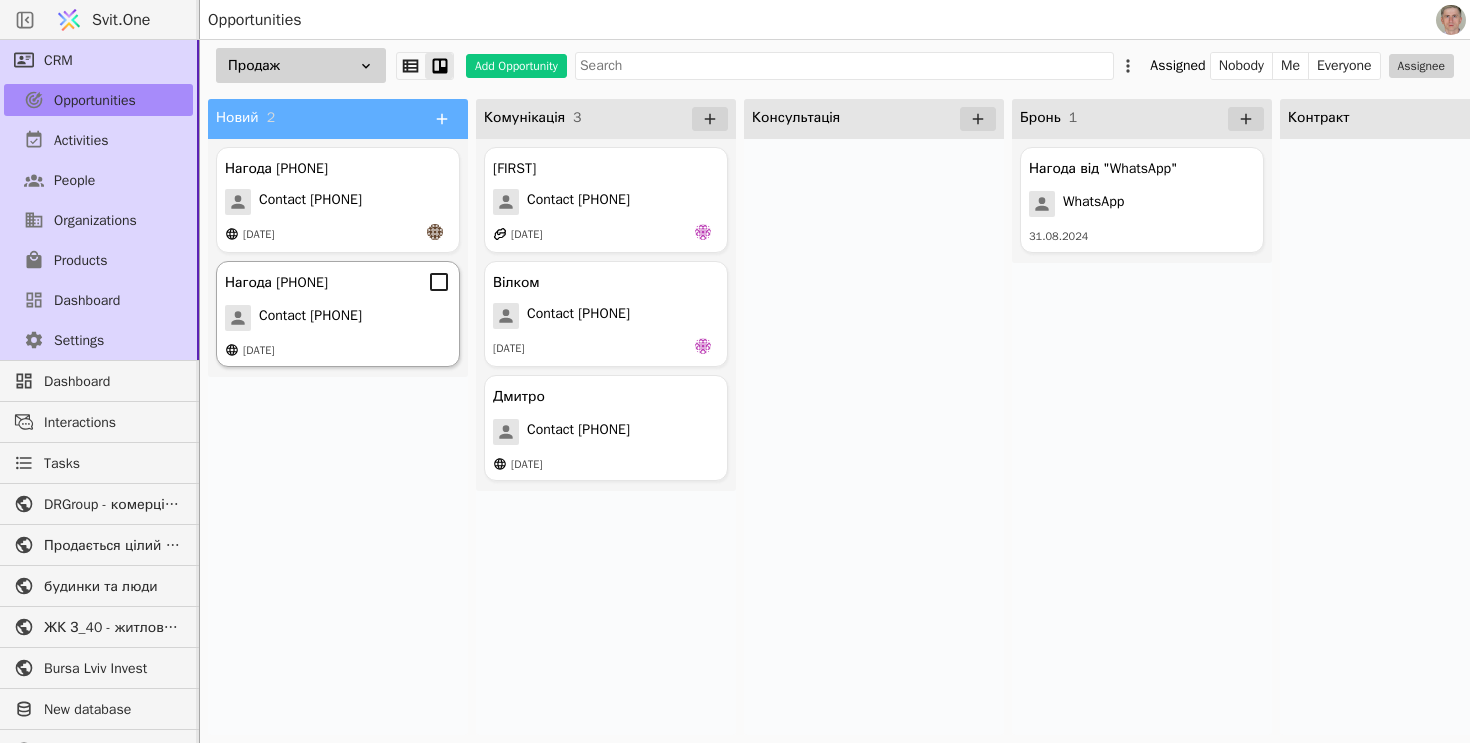 click 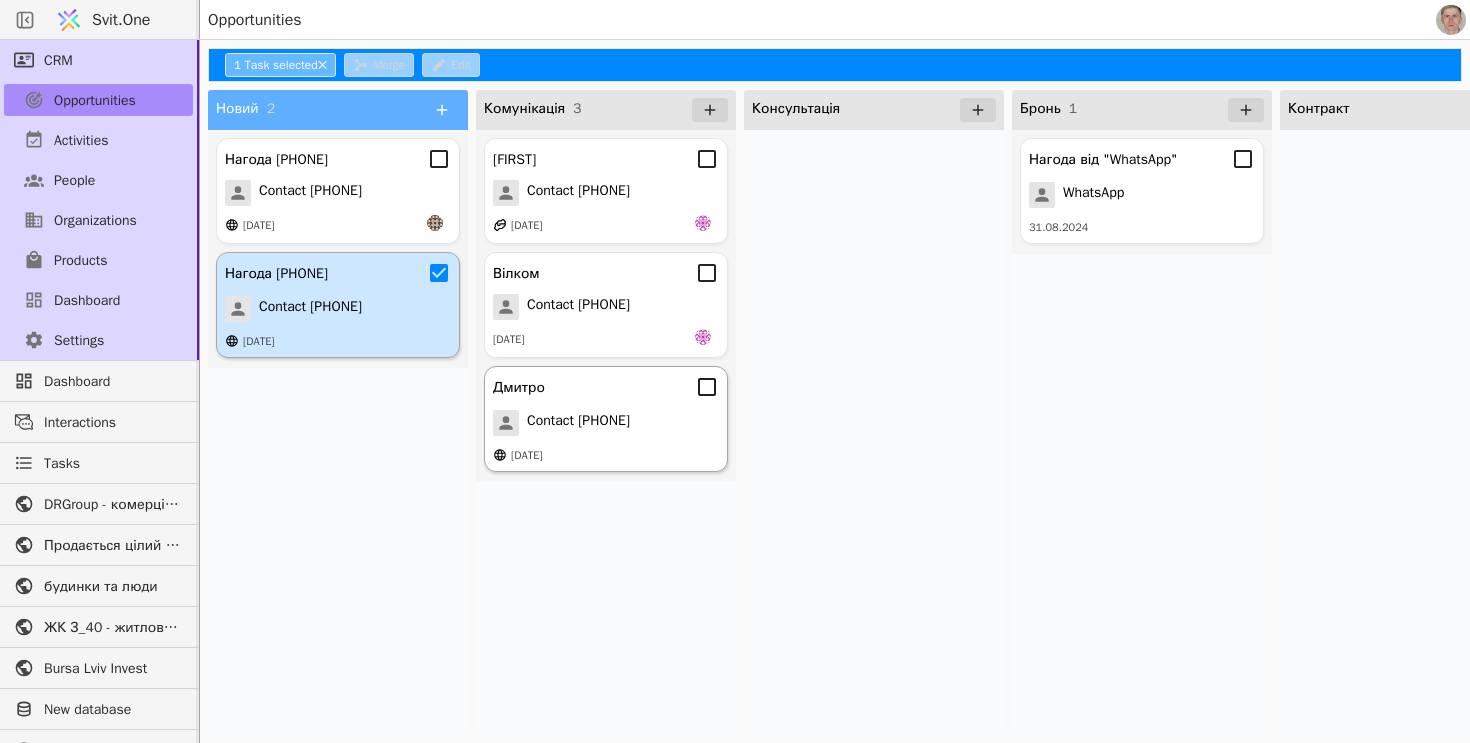 click 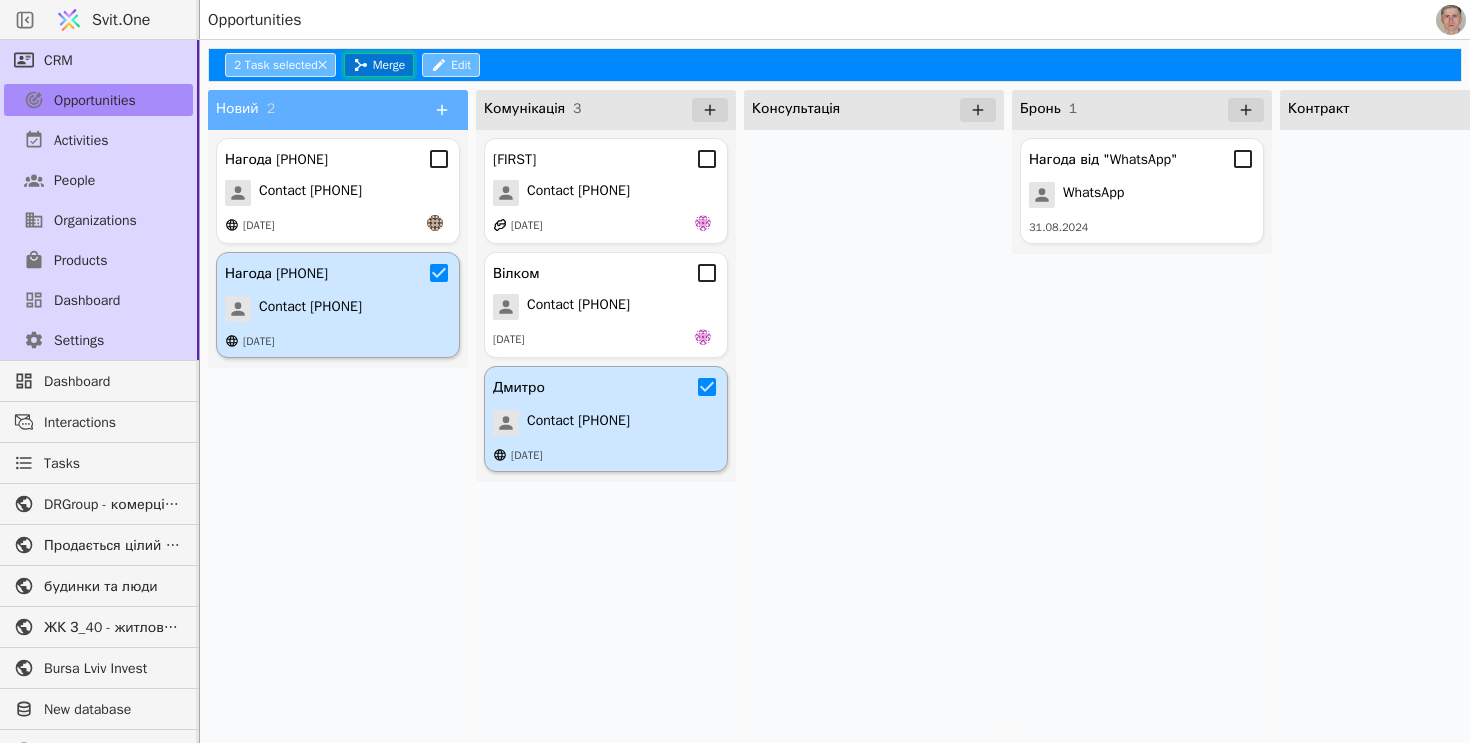 click on "Merge" at bounding box center (379, 65) 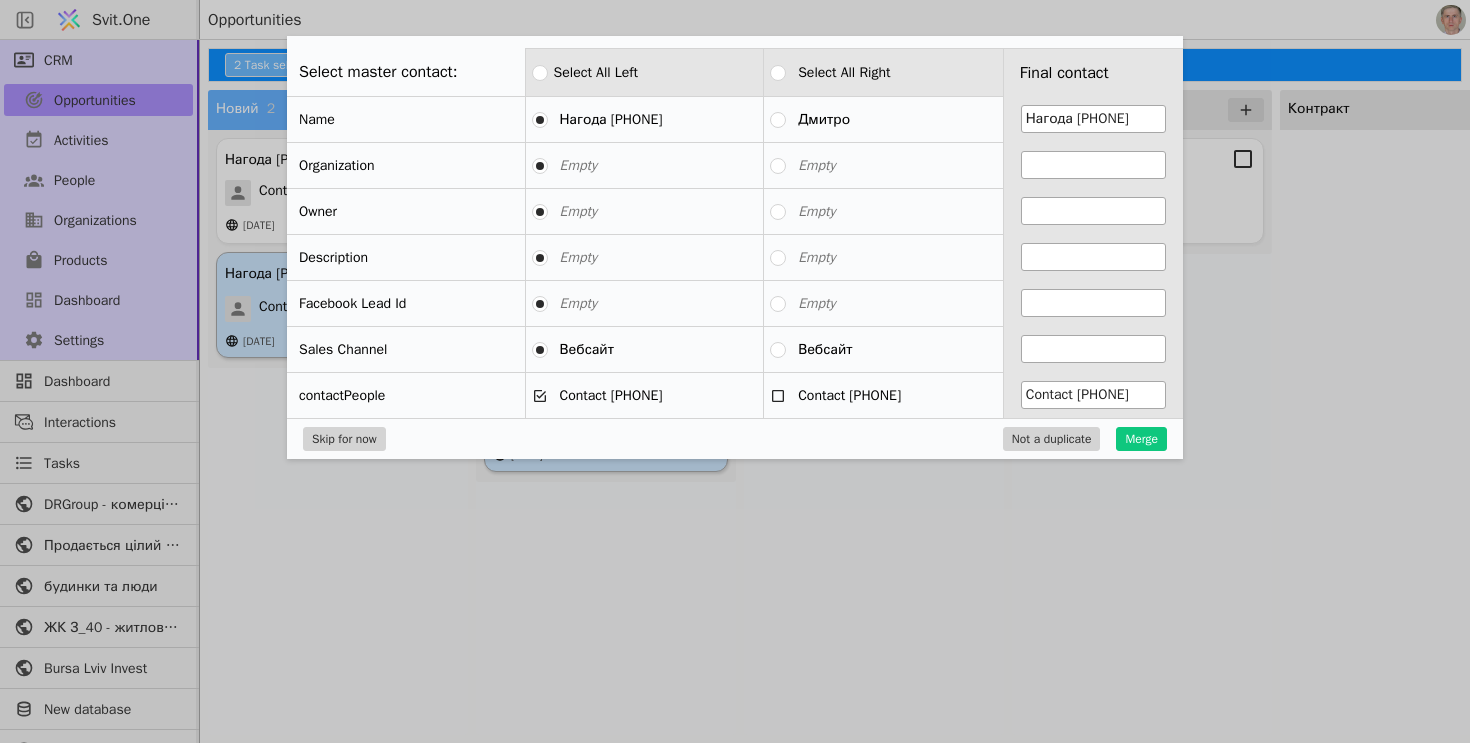 click on "Дмитро" at bounding box center [818, 120] 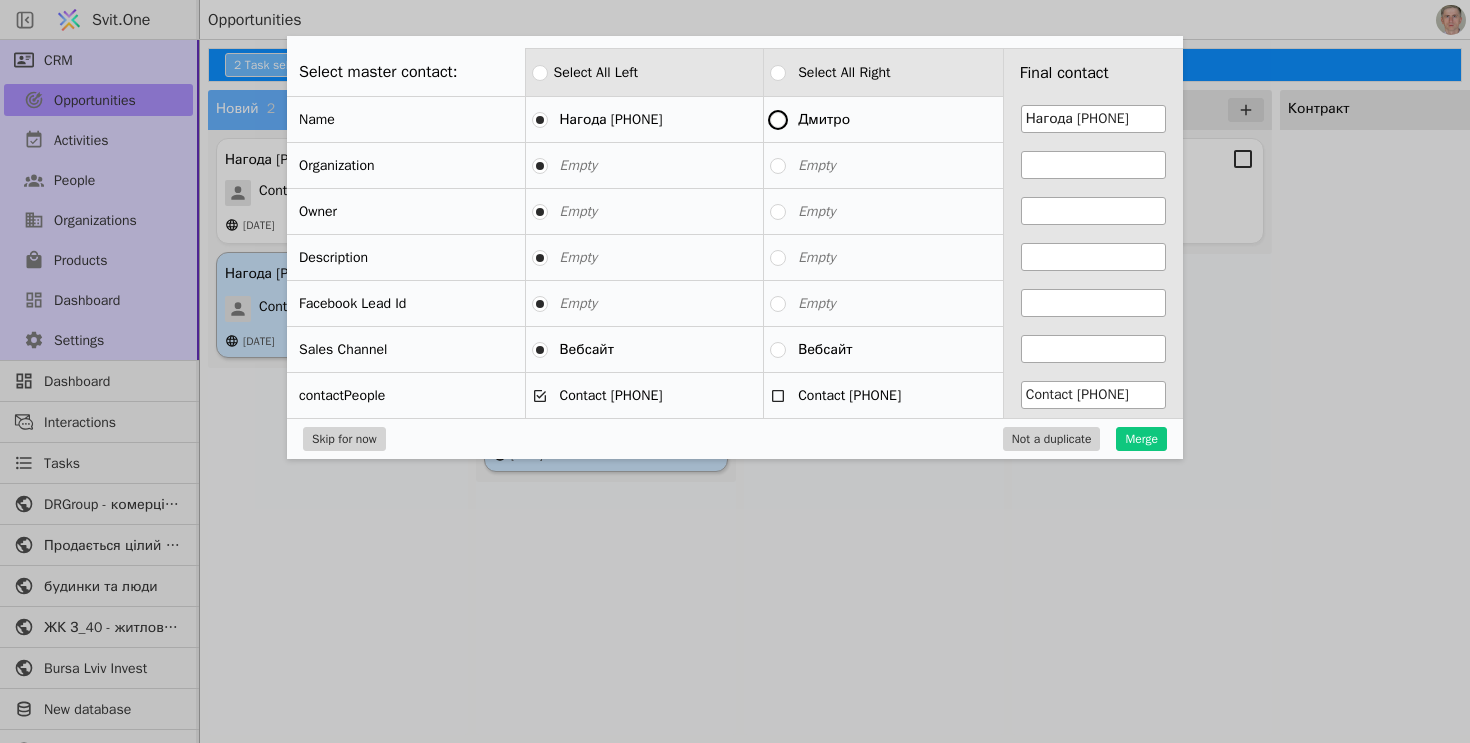 click on "Дмитро" at bounding box center (778, 120) 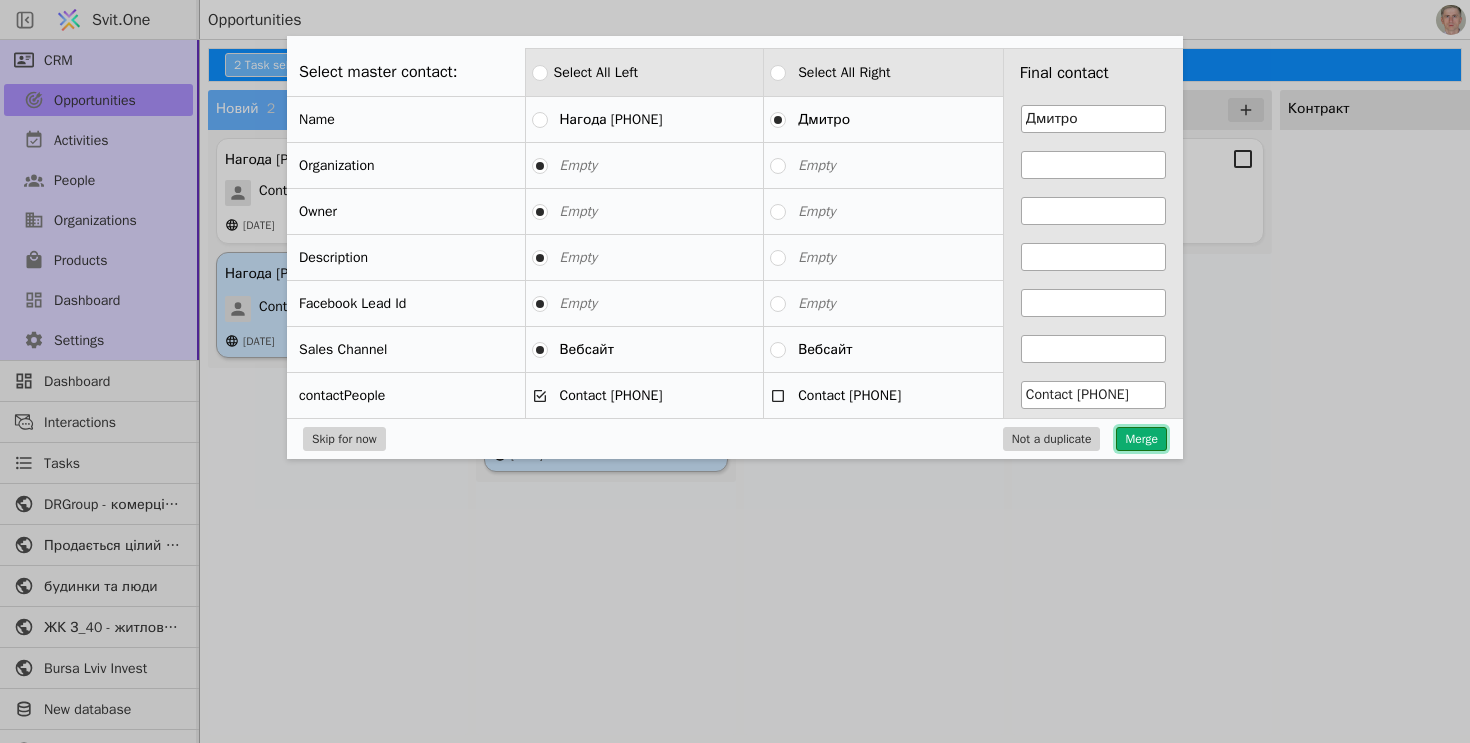 click on "Merge" at bounding box center (1141, 439) 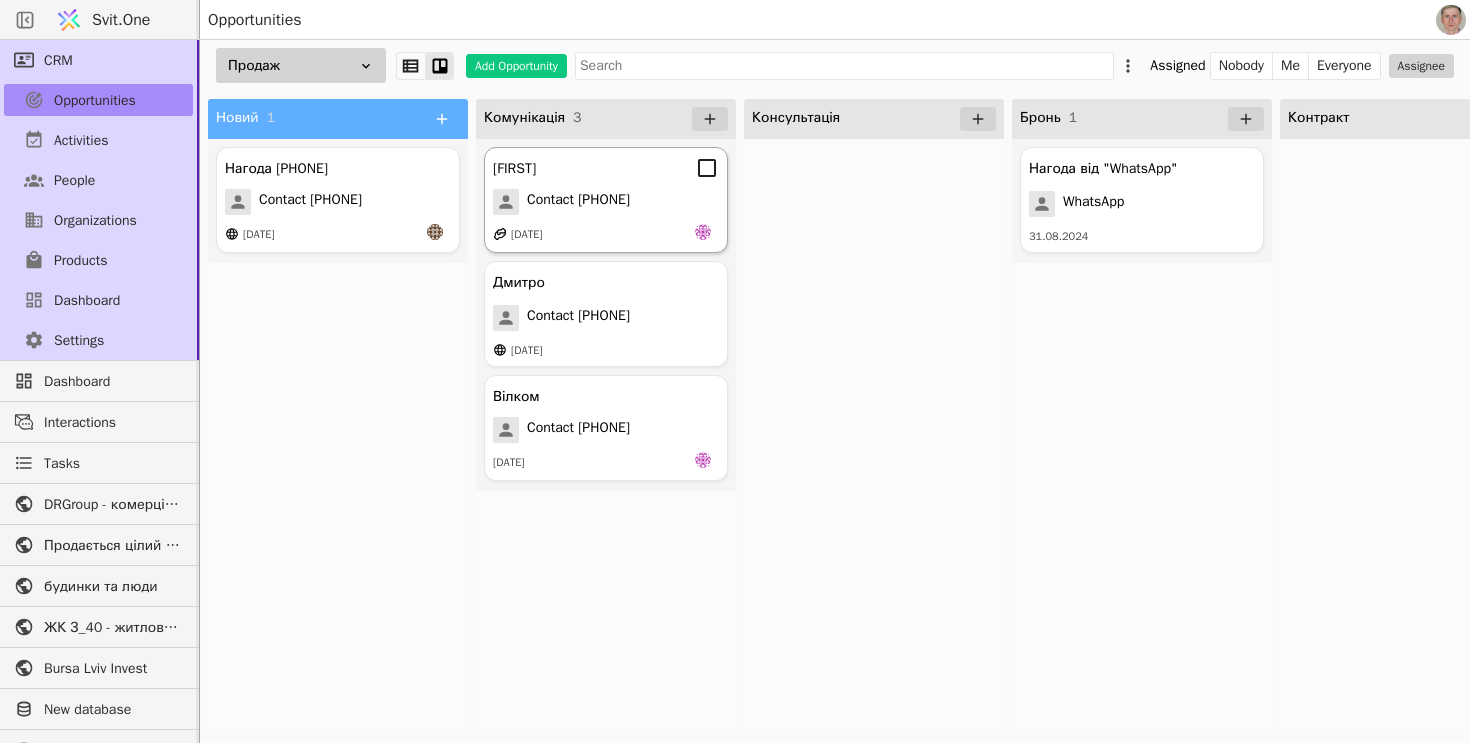 click 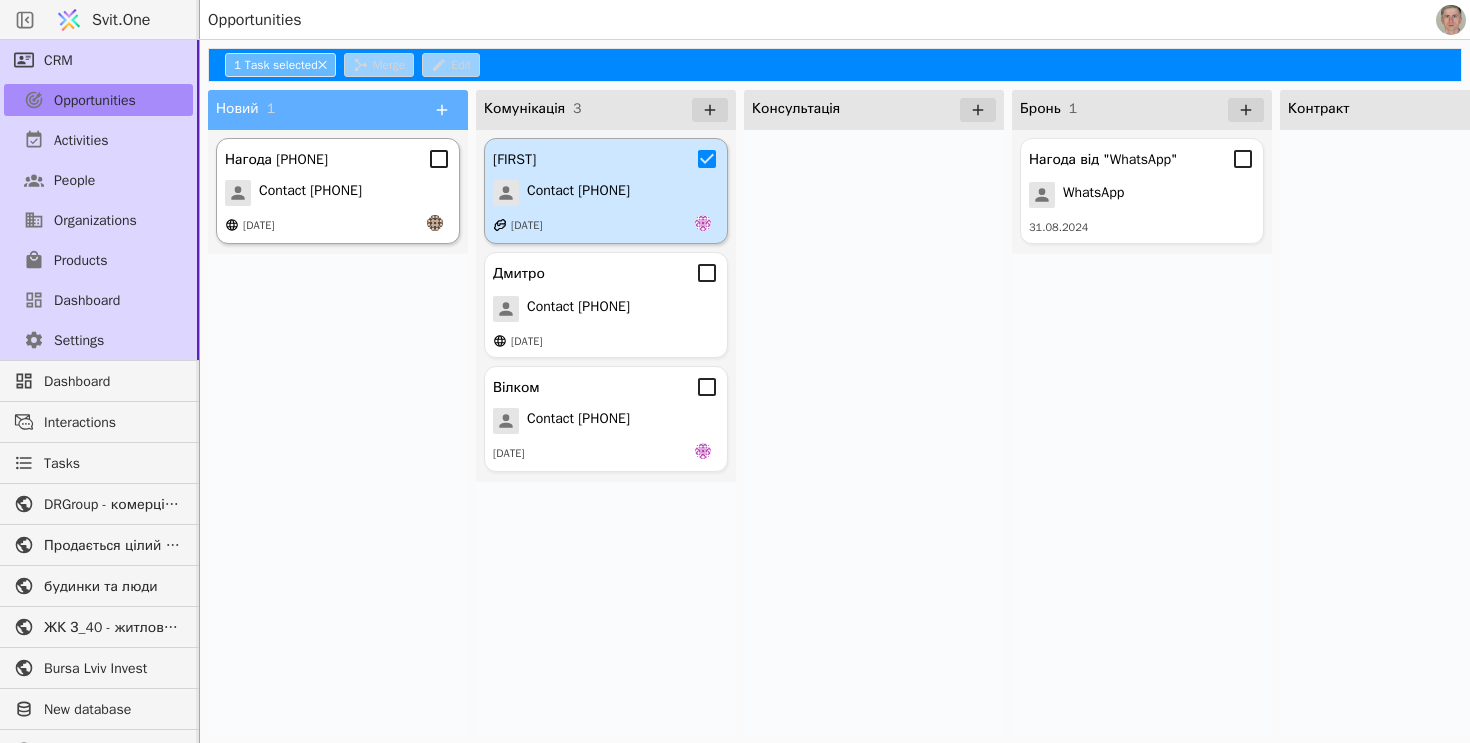 click 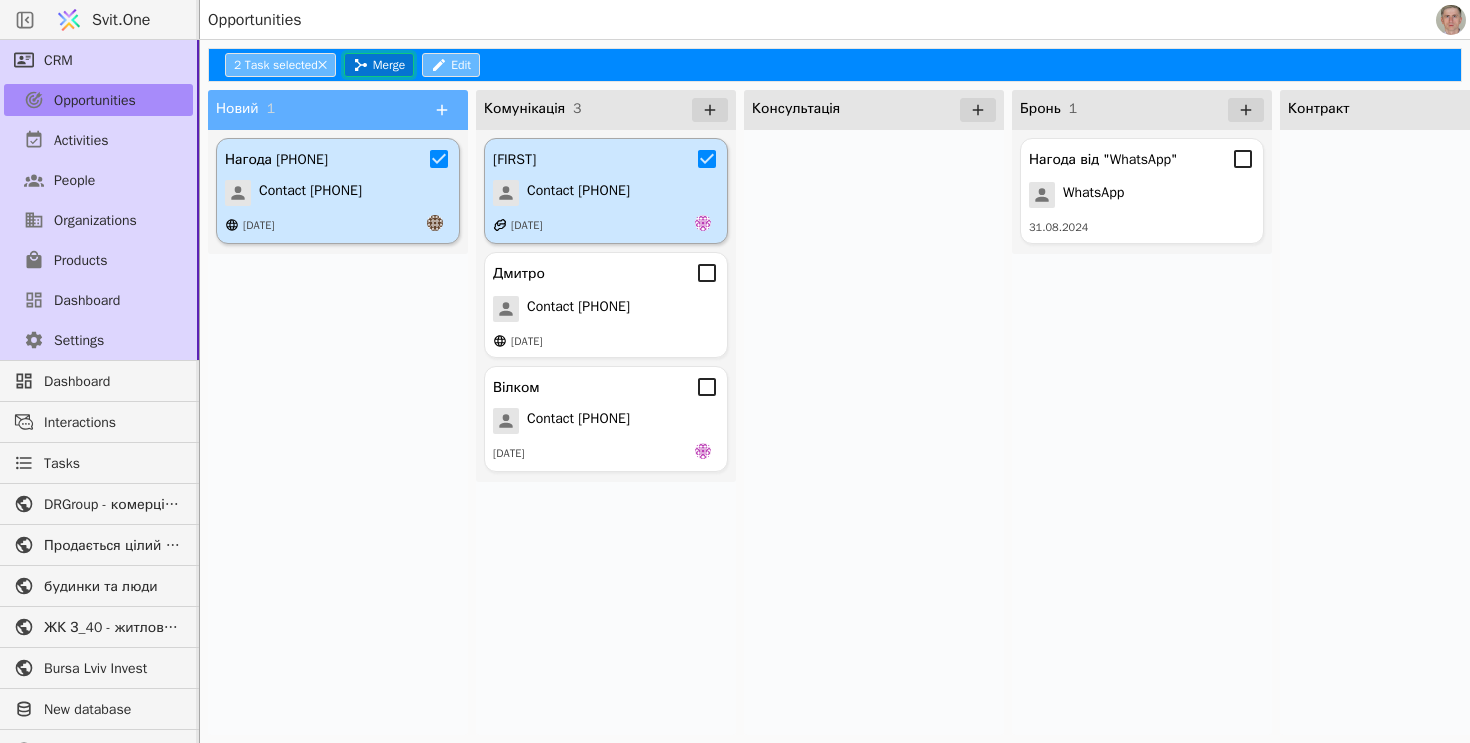 click on "Merge" at bounding box center (379, 65) 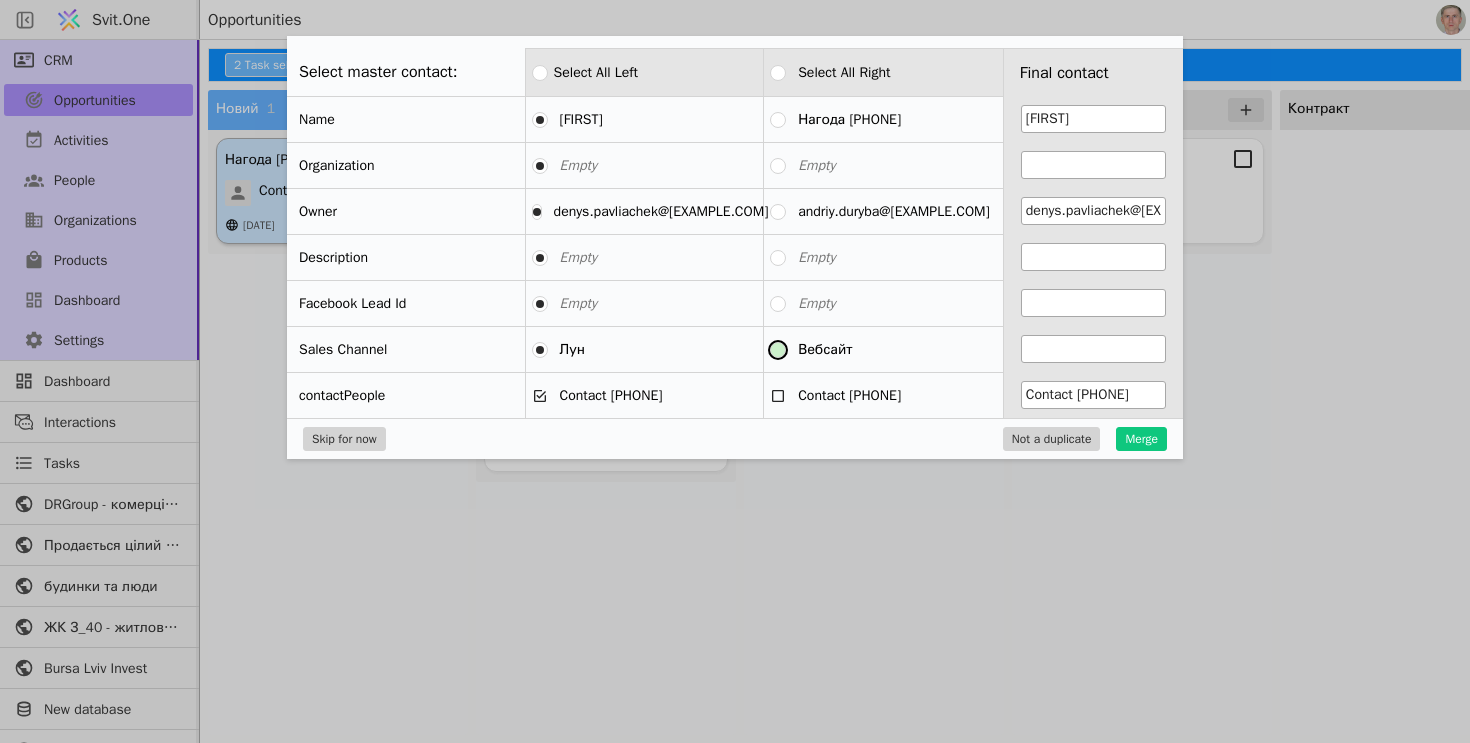 click on "Вебсайт" at bounding box center [778, 350] 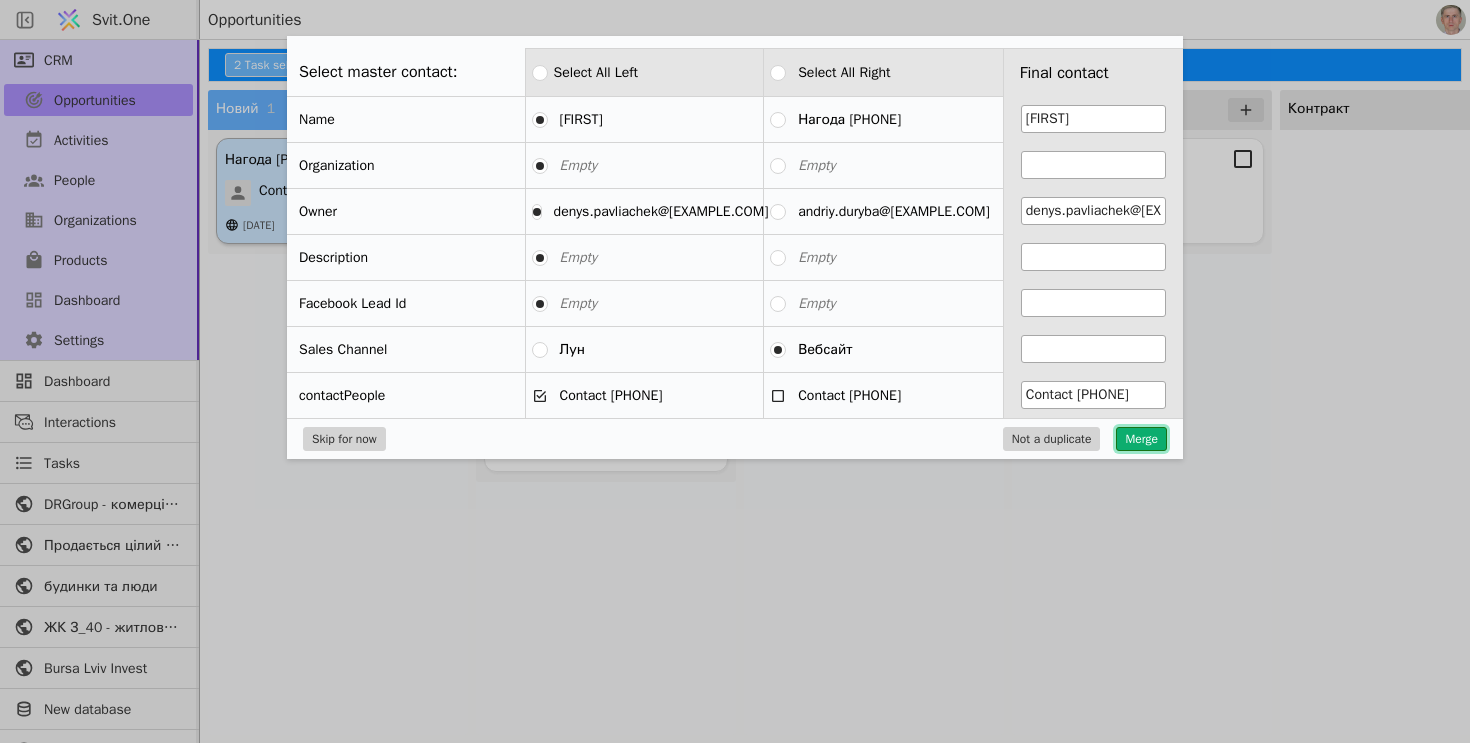 click on "Merge" at bounding box center (1141, 439) 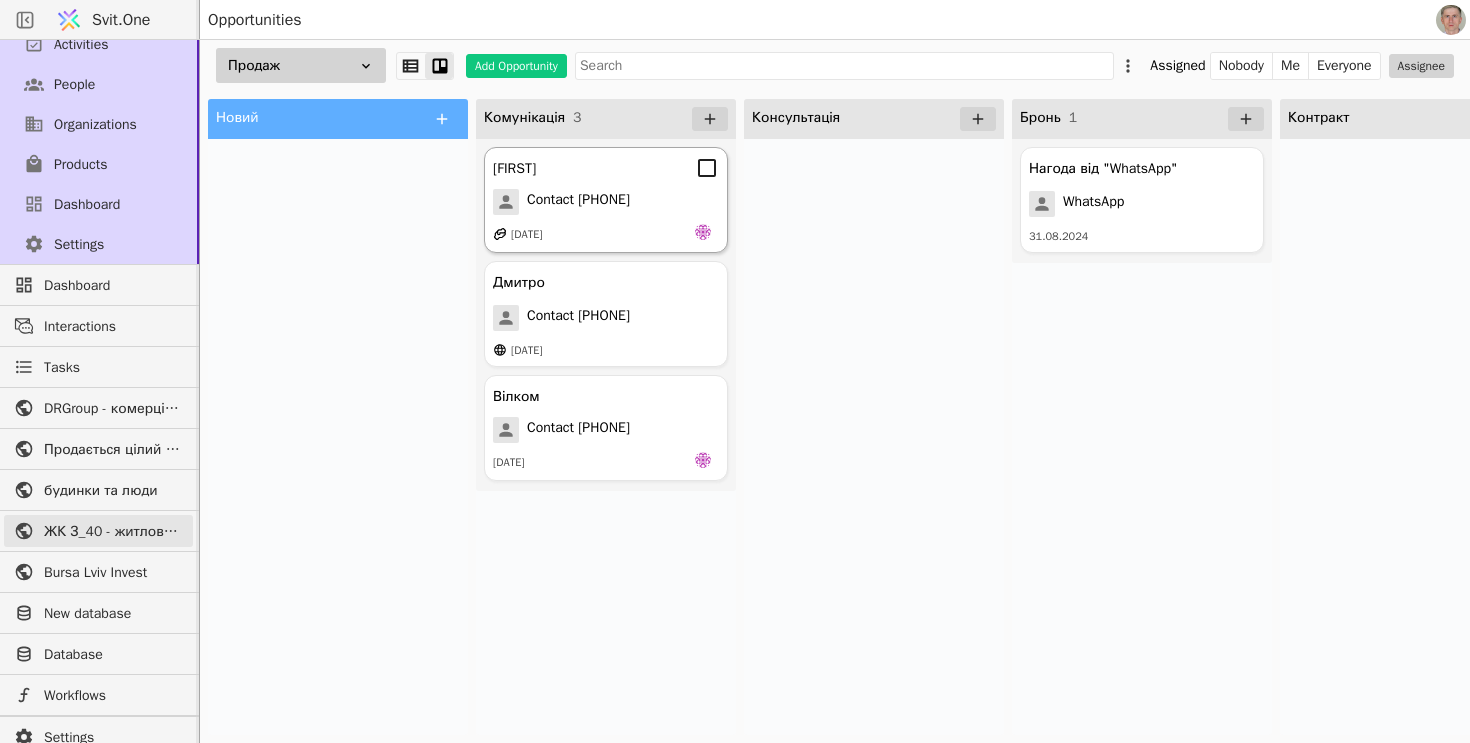 scroll, scrollTop: 139, scrollLeft: 0, axis: vertical 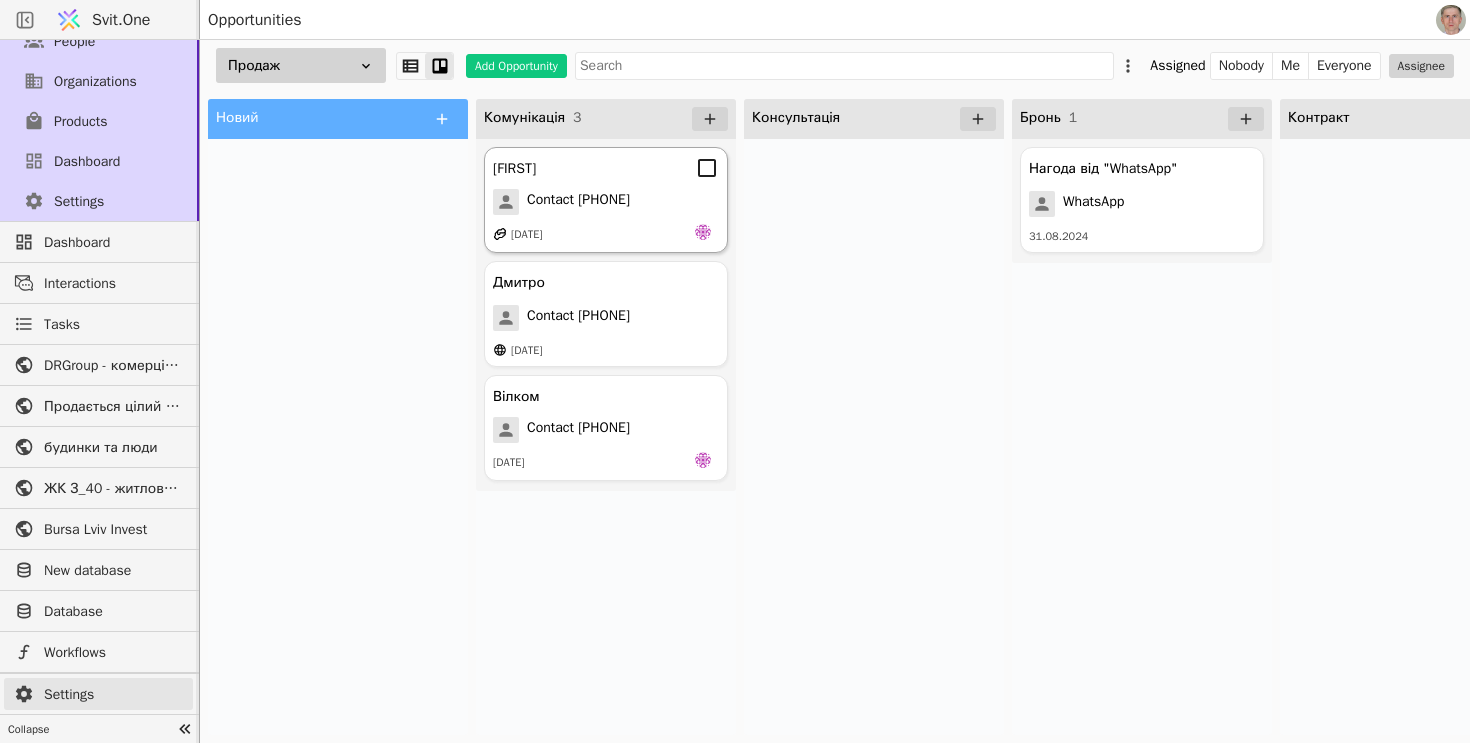 click on "Settings" at bounding box center [113, 694] 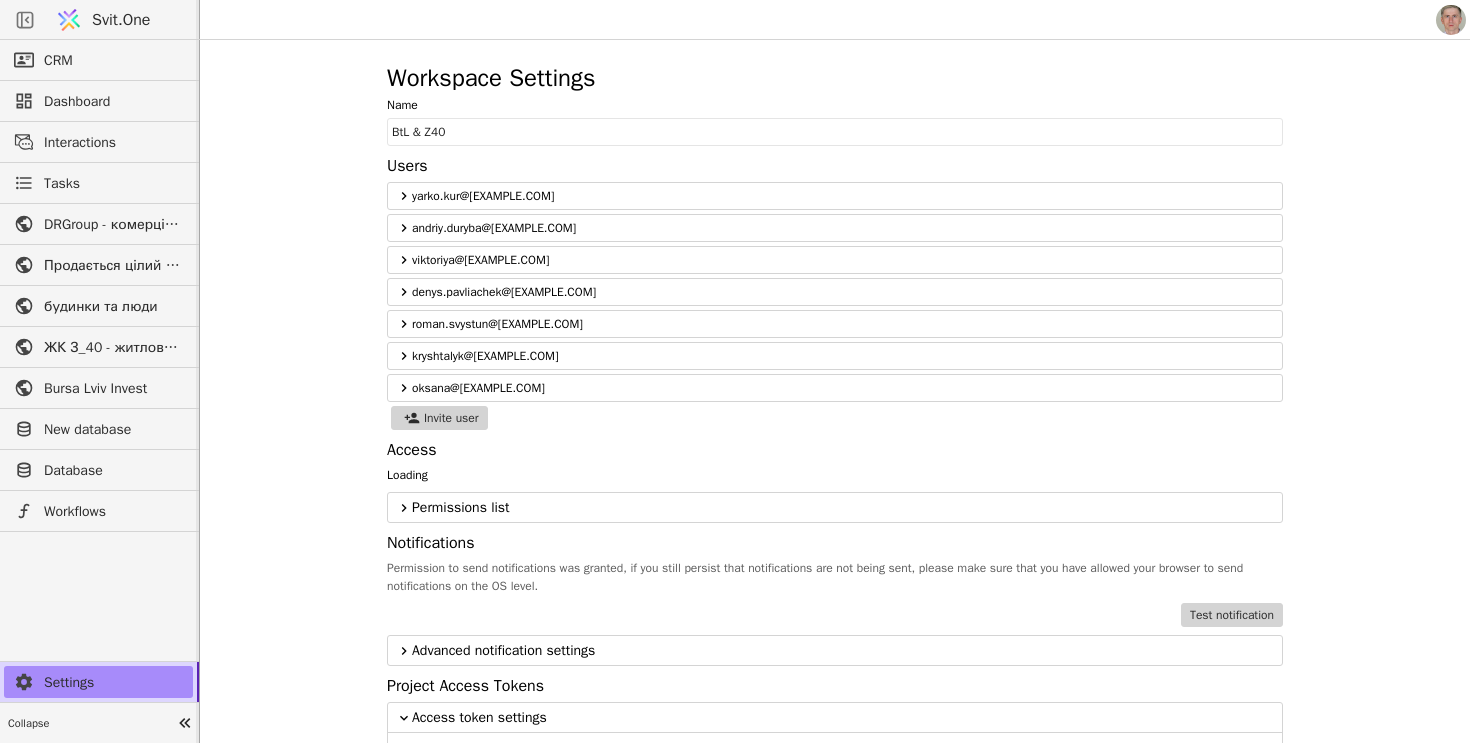 scroll, scrollTop: 0, scrollLeft: 0, axis: both 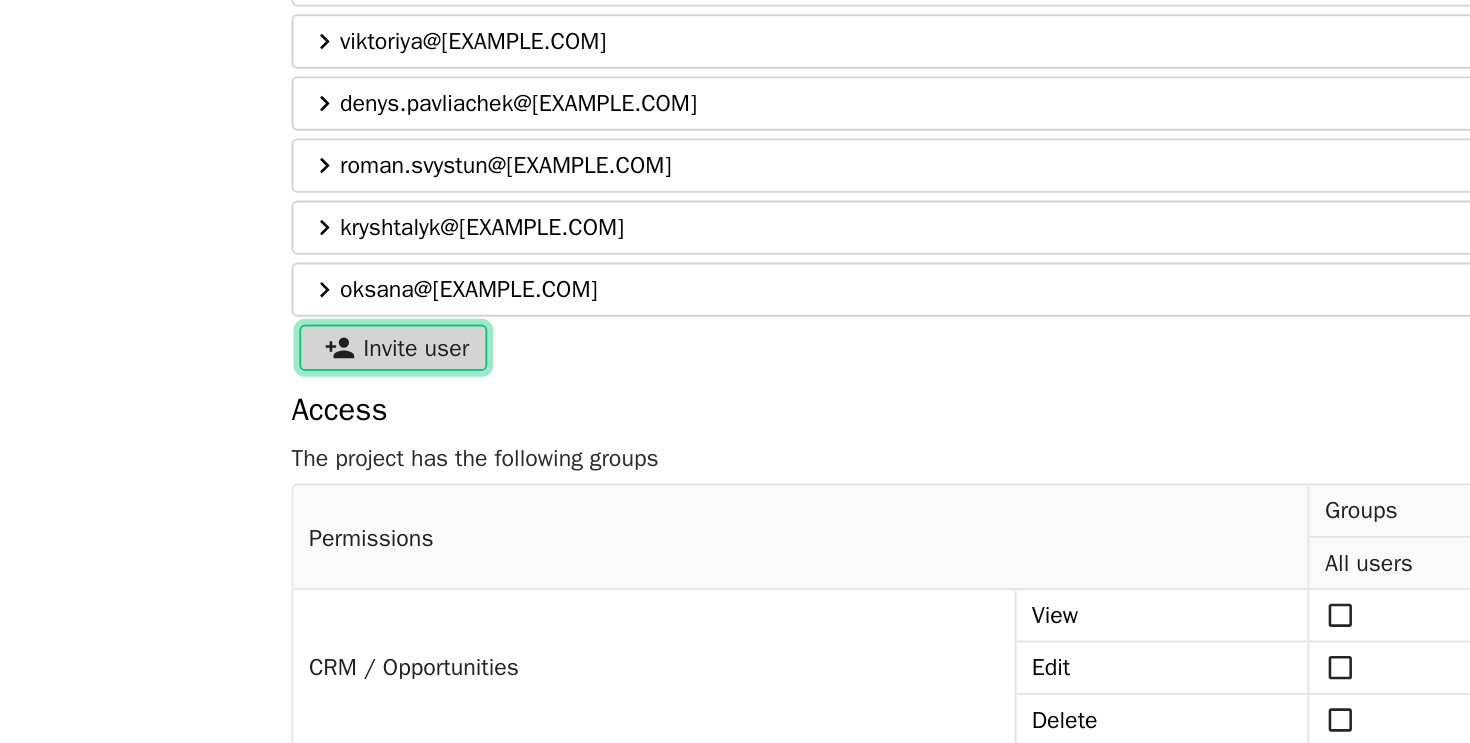 click on "Invite user" at bounding box center [439, 300] 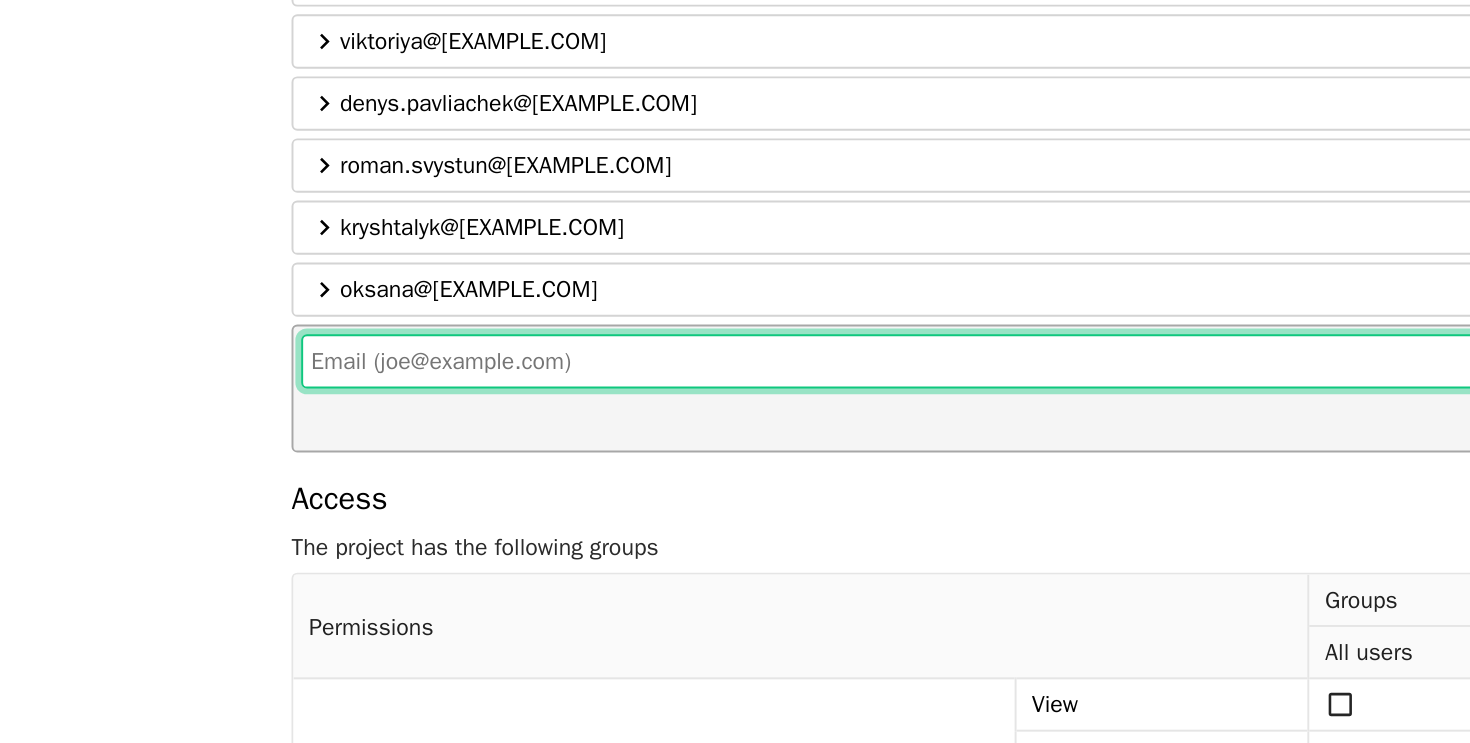 click at bounding box center (835, 307) 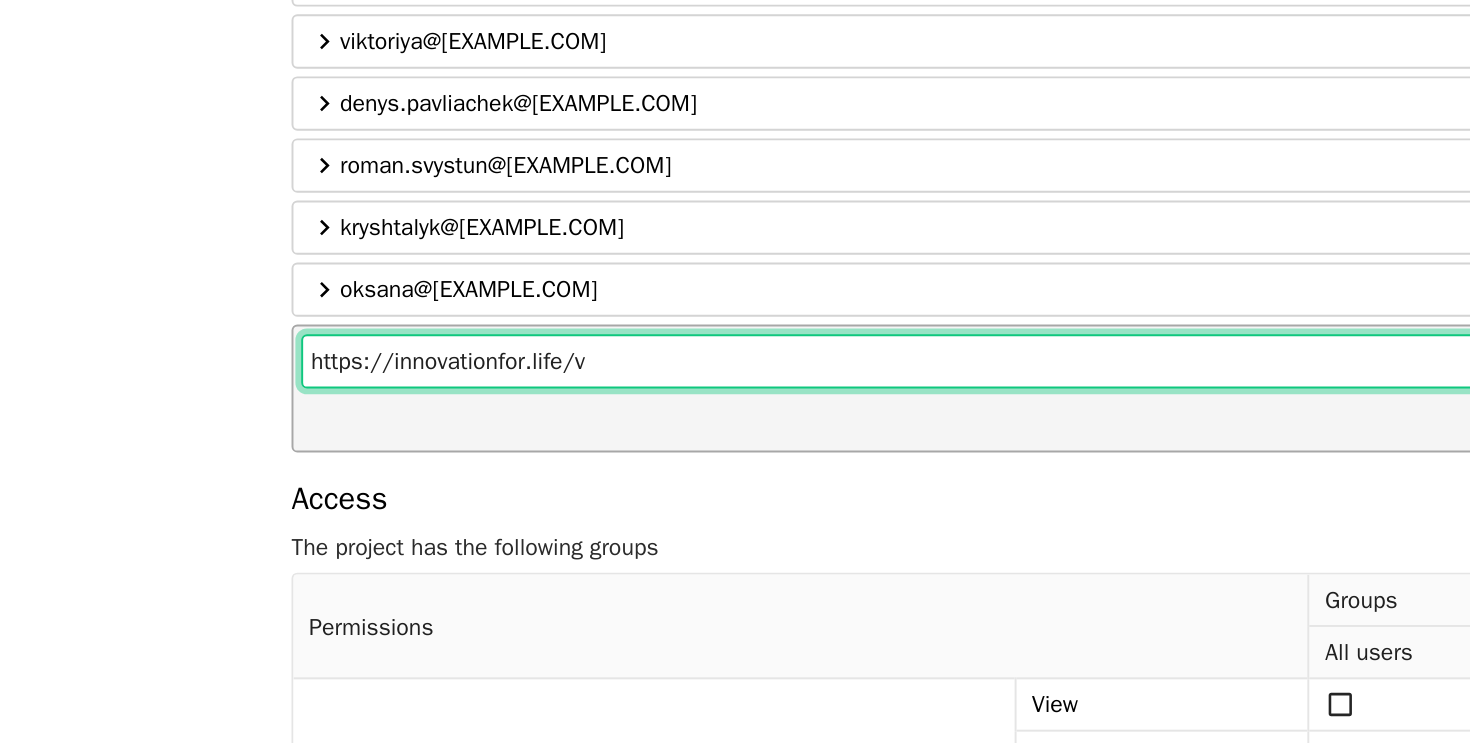 drag, startPoint x: 585, startPoint y: 308, endPoint x: 320, endPoint y: 303, distance: 265.04718 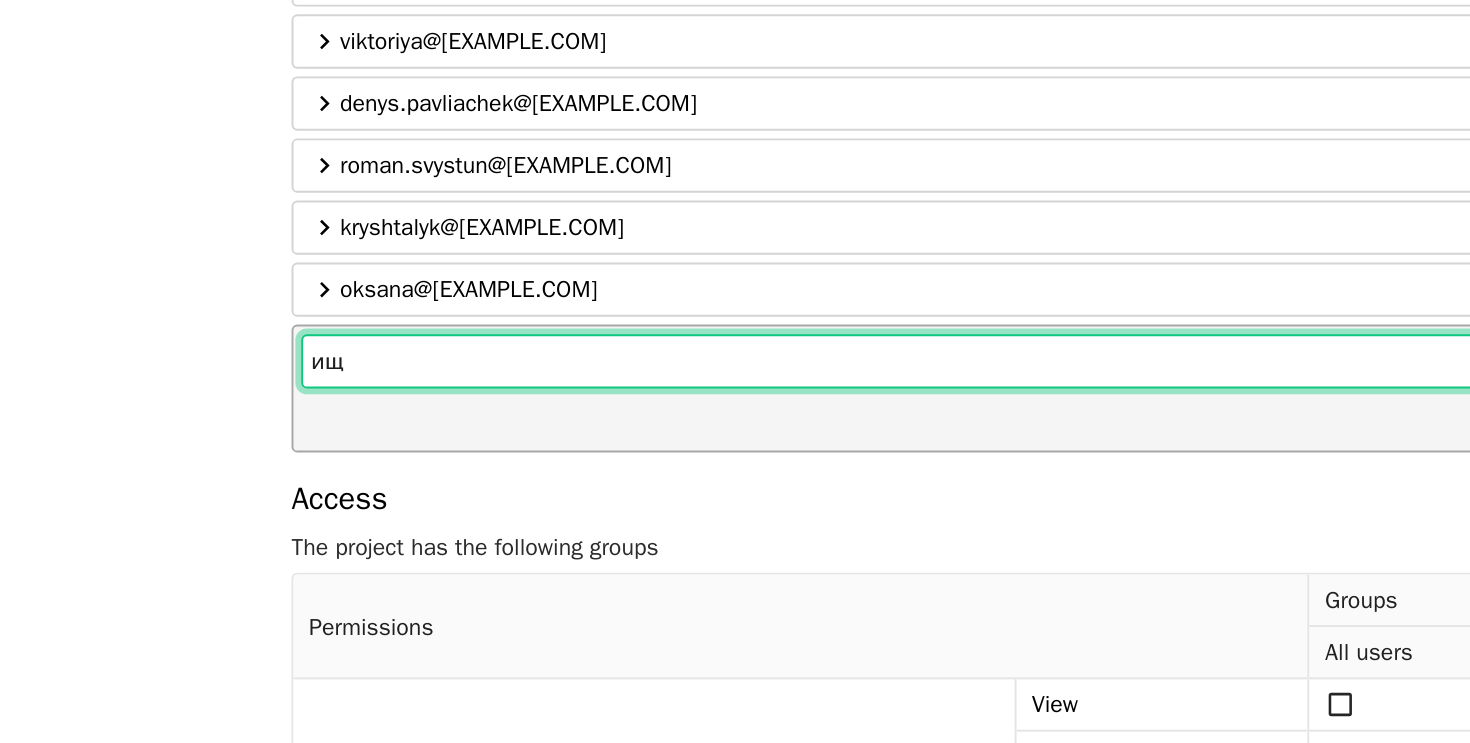 type on "и" 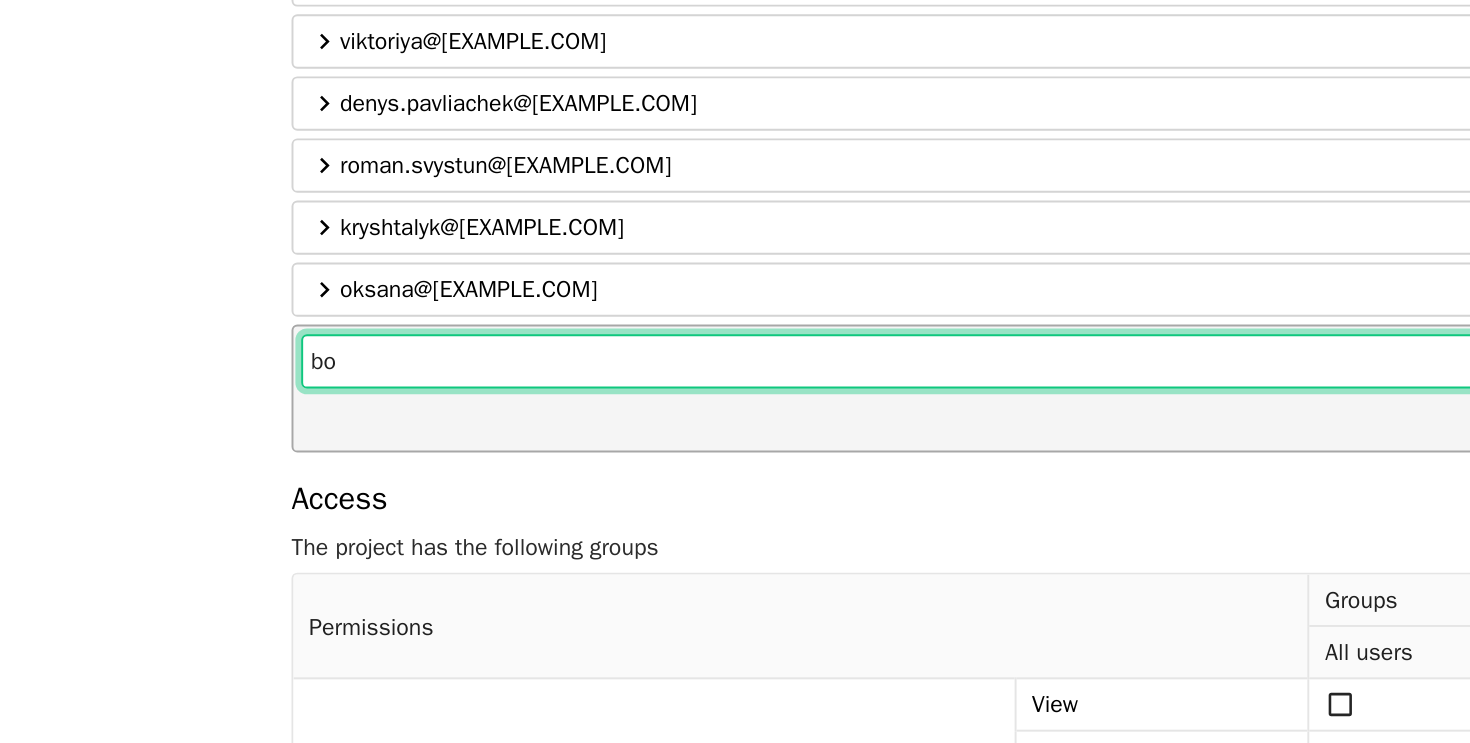 drag, startPoint x: 426, startPoint y: 309, endPoint x: 365, endPoint y: 309, distance: 61 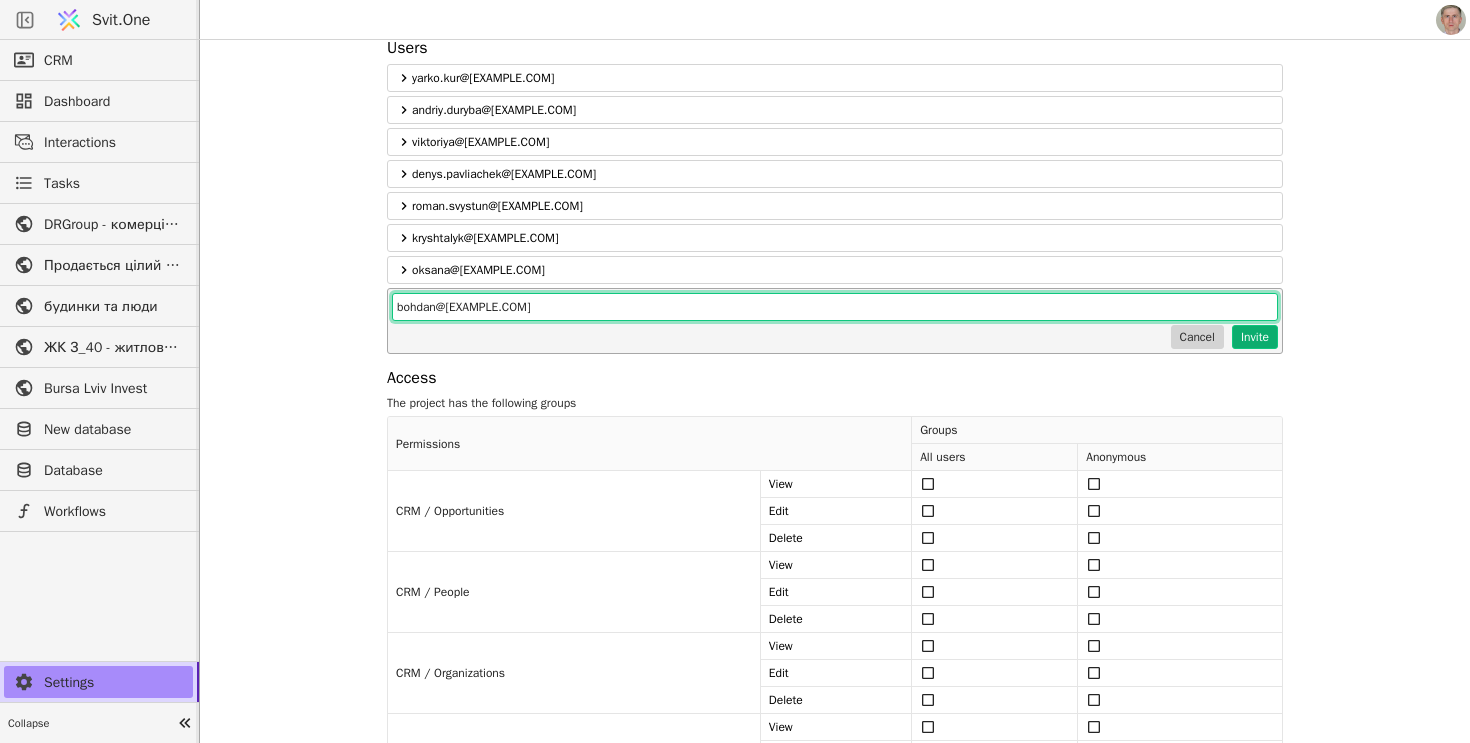 type on "bohdan@[EXAMPLE.COM]" 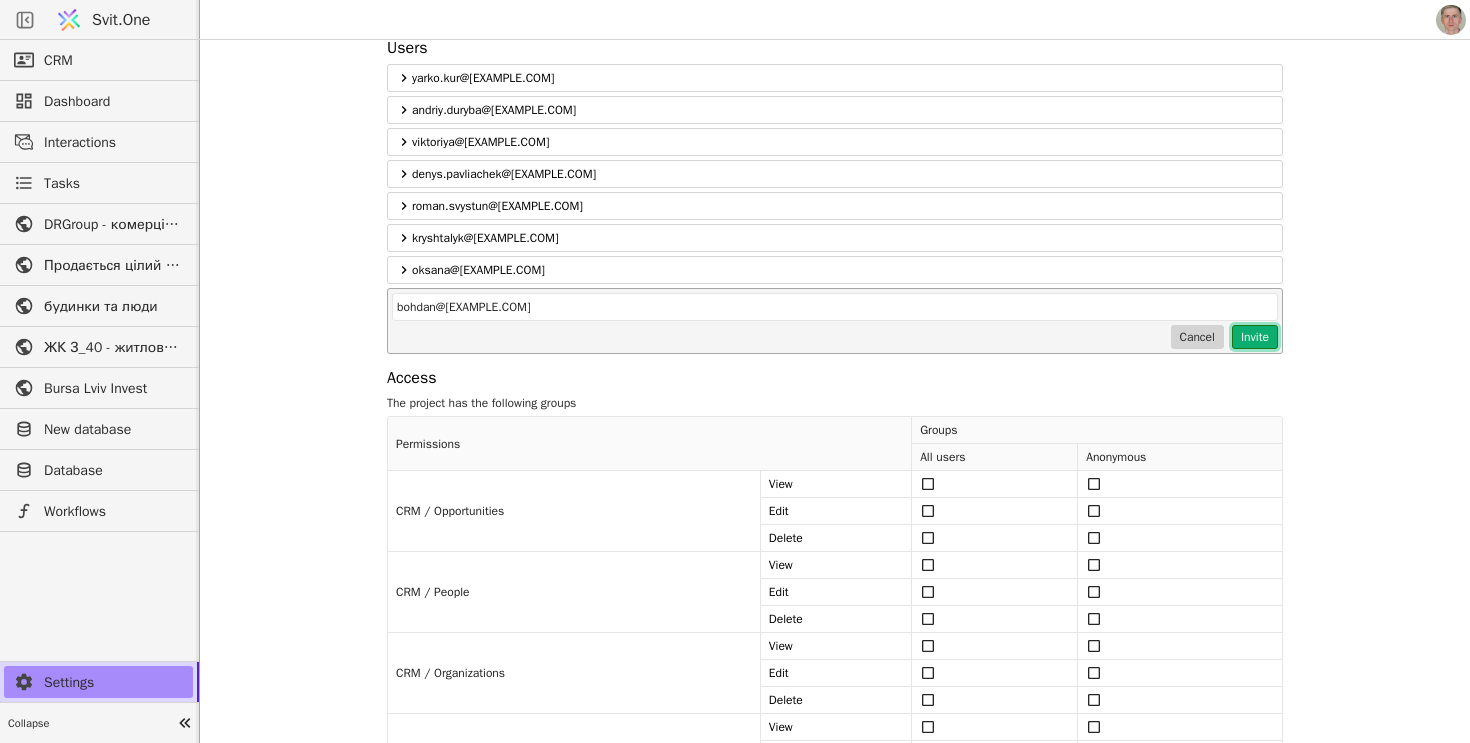 click on "Invite" at bounding box center (1255, 337) 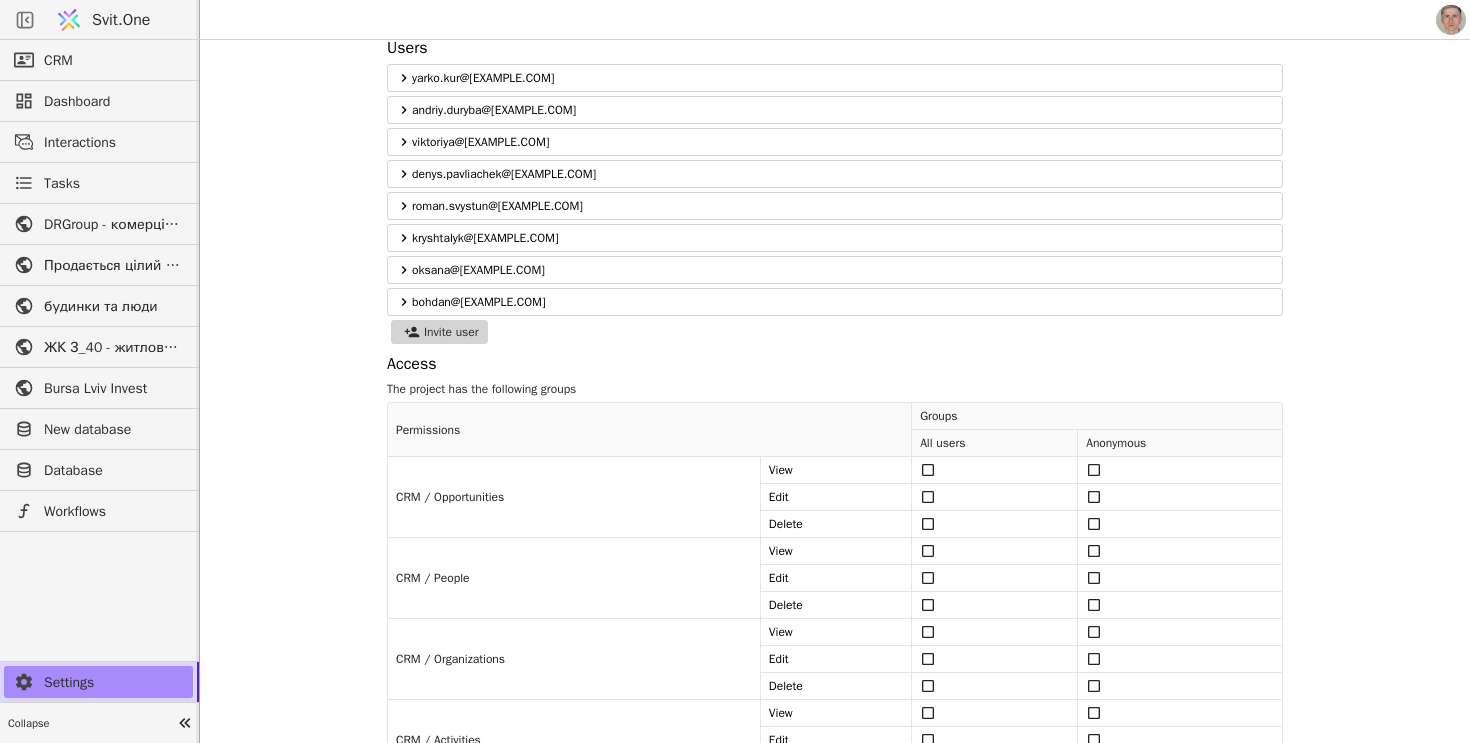 click 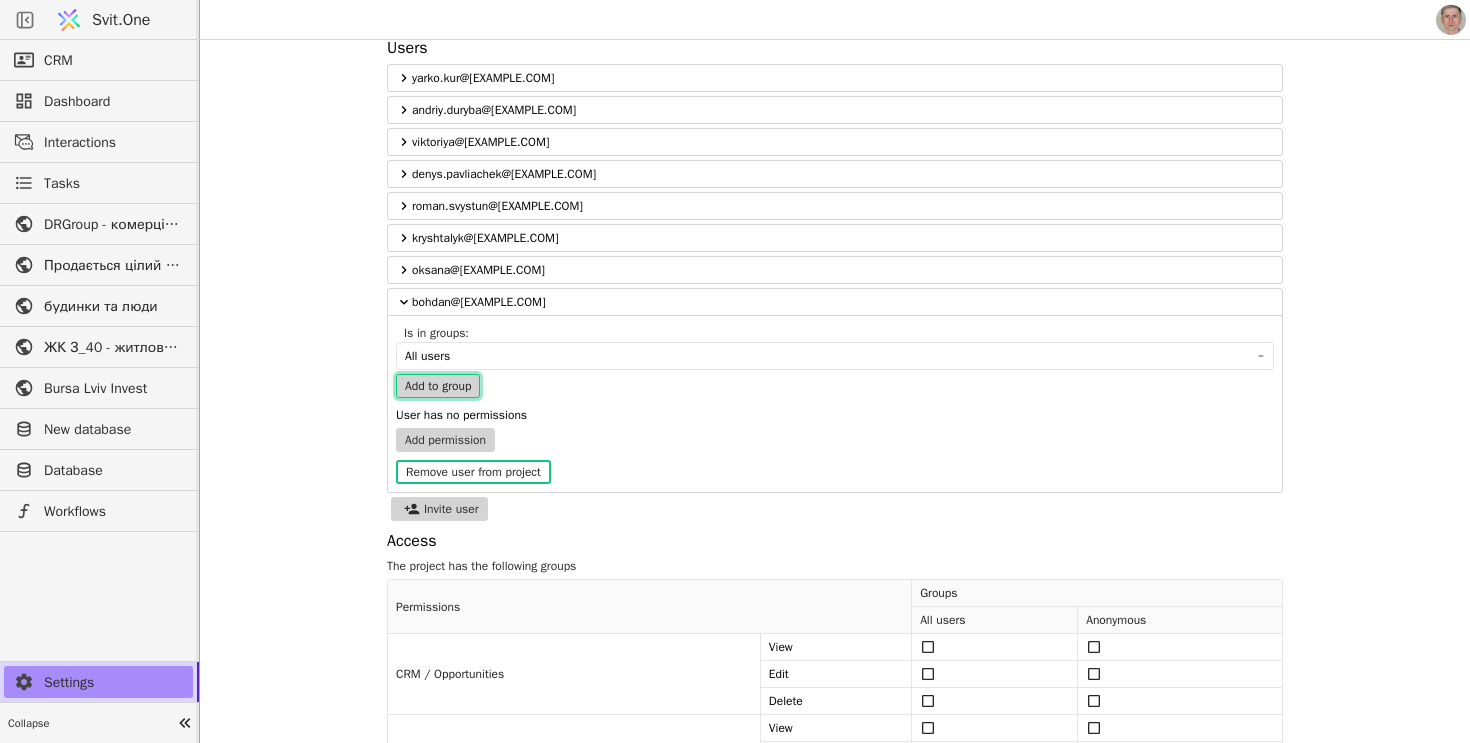 click on "Add to group" at bounding box center (438, 386) 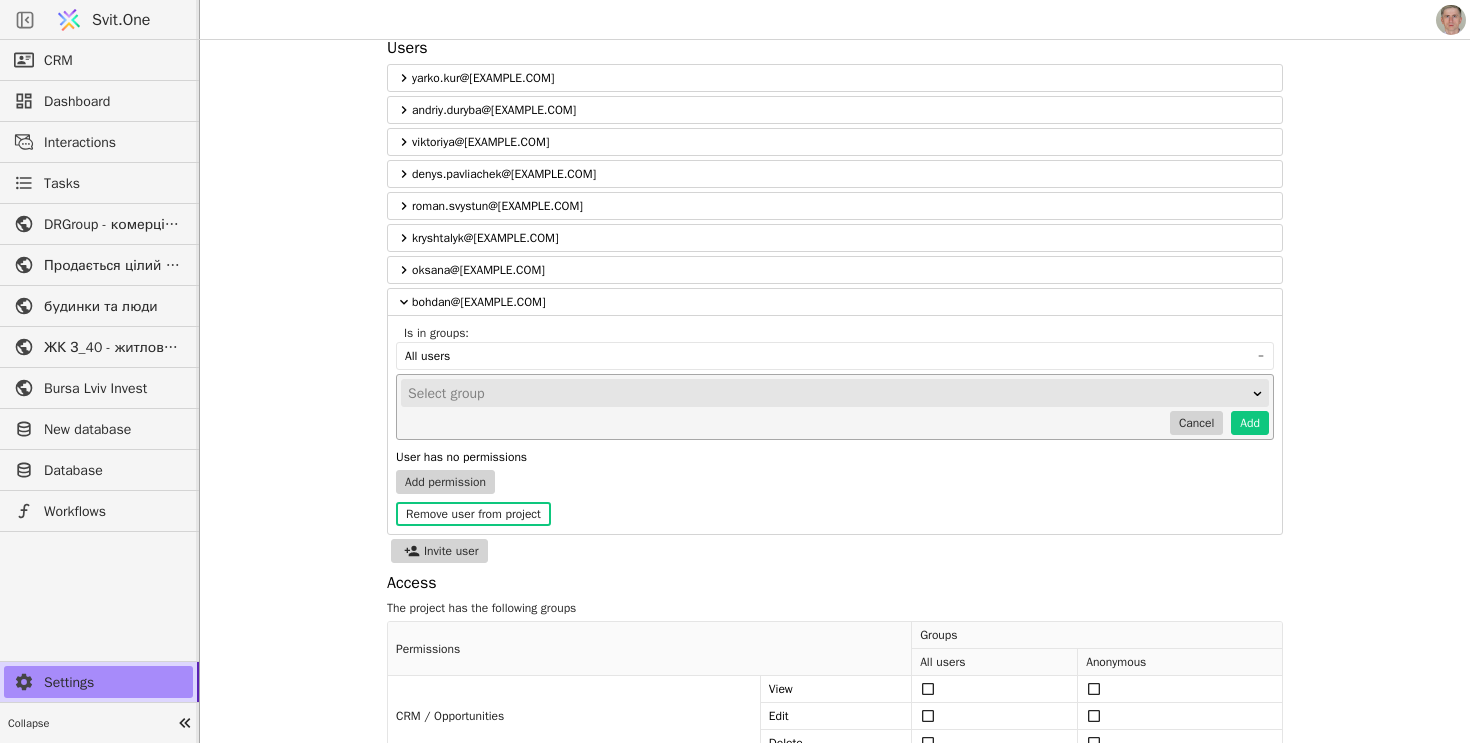 click on "Select group" at bounding box center [828, 394] 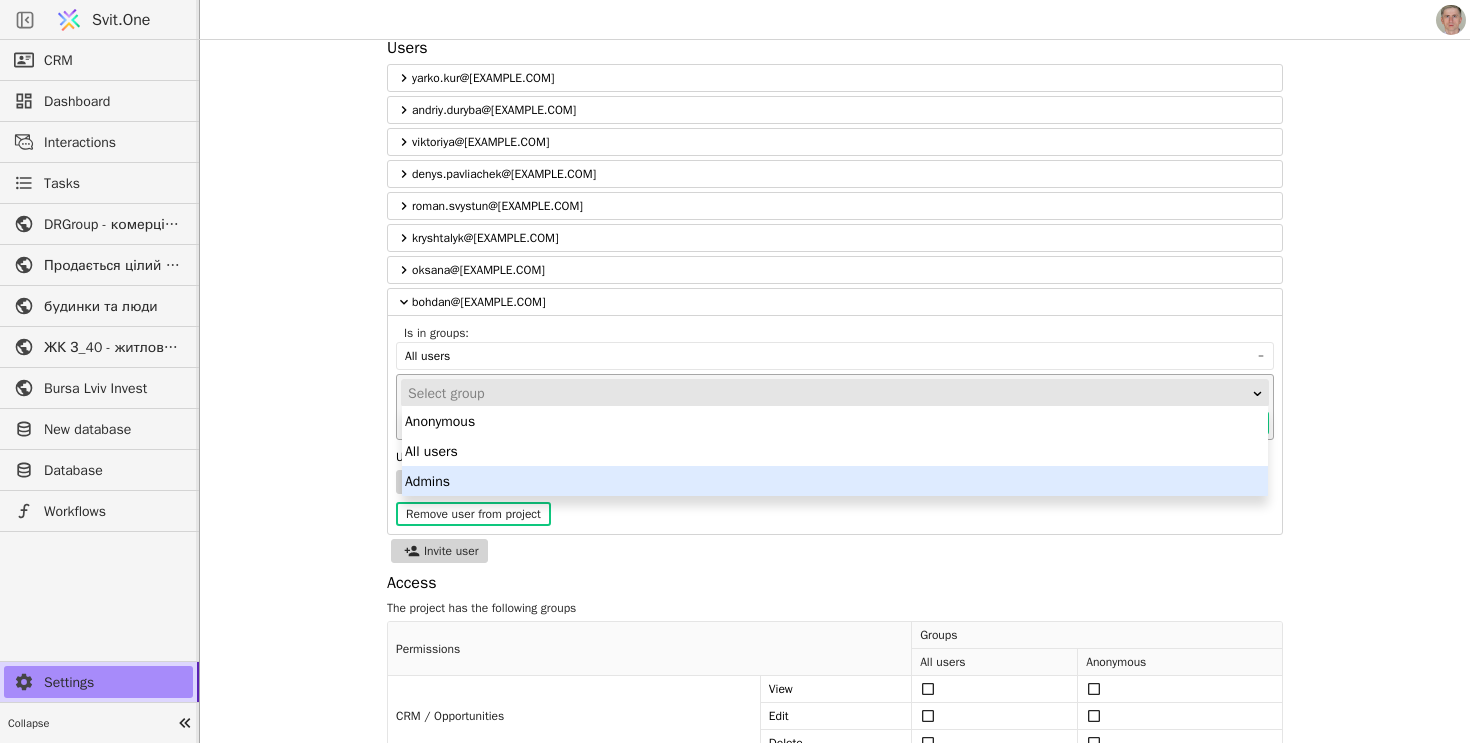 click on "Admins" at bounding box center [835, 481] 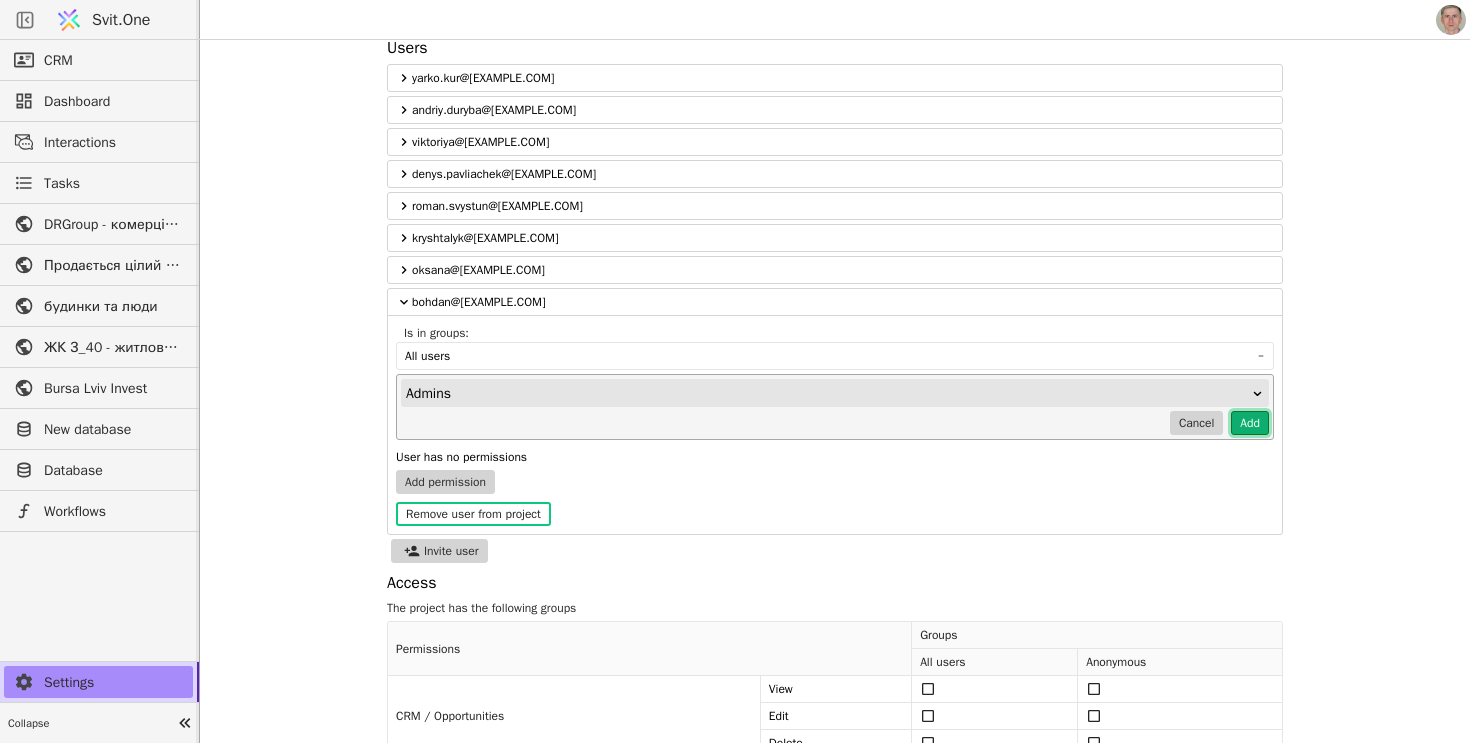 click on "Add" at bounding box center (1250, 423) 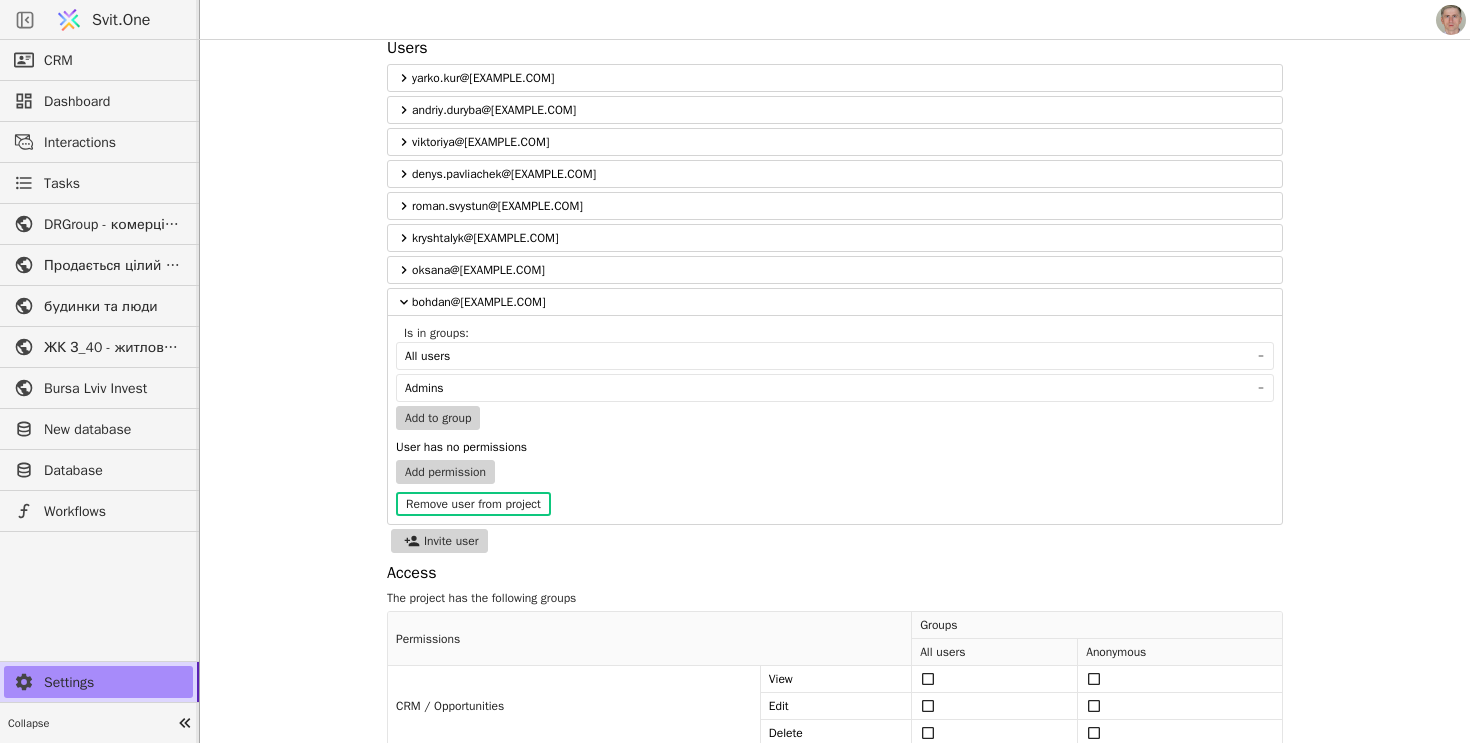 click on "Workspace Settings Name BtL & Z40 Users yarko.kur@[EXAMPLE.COM] andriy.duryba@[EXAMPLE.COM] viktoriya@[EXAMPLE.COM] denys.pavliachek@[EXAMPLE.COM] roman.svystun@[EXAMPLE.COM] kryshtalyk@[EXAMPLE.COM] oksana@[EXAMPLE.COM] bohdan@[EXAMPLE.COM] Is in groups: All users Admins Add to group User has no permissions Add permission Remove user from project Invite user Access The project has the following groups Permissions Groups All users Anonymous CRM / Opportunities View Edit Delete CRM / People View Edit Delete CRM / Organizations View Edit Delete CRM / Activities View Edit Delete CRM / Products View Edit Delete CRM / Orders View Edit Delete Access to functions in project:157 Tasks View Edit Dashboards View Edit Mass Emails View Edit Interactions View Edit Project Settings View Edit Access to site with id:212 Access to site with id:210 Access to site with id:381 Access to site with id:261 Access to site with id:388 Add group Permissions list Notifications Test notification Advanced notification settings 0 Title Zoho" at bounding box center [835, 391] 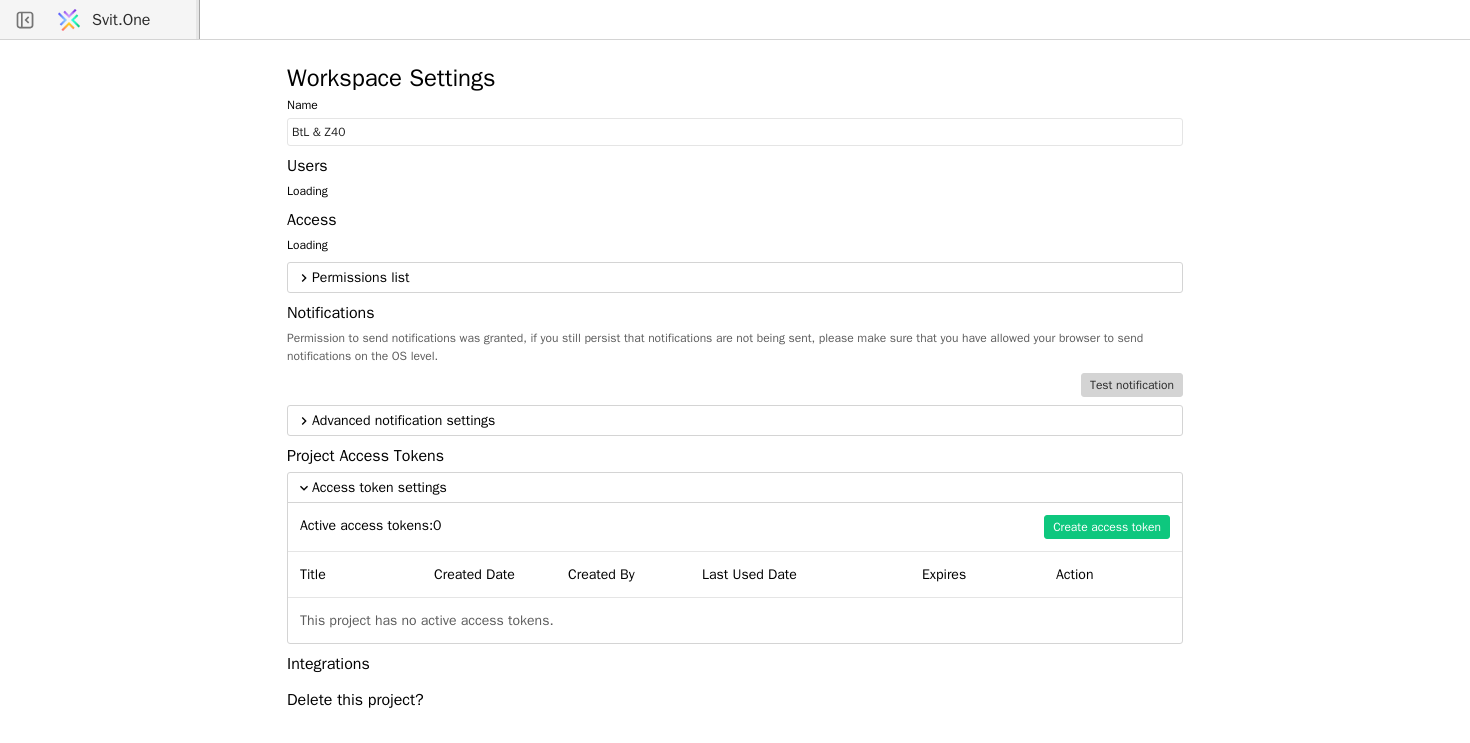 scroll, scrollTop: 0, scrollLeft: 0, axis: both 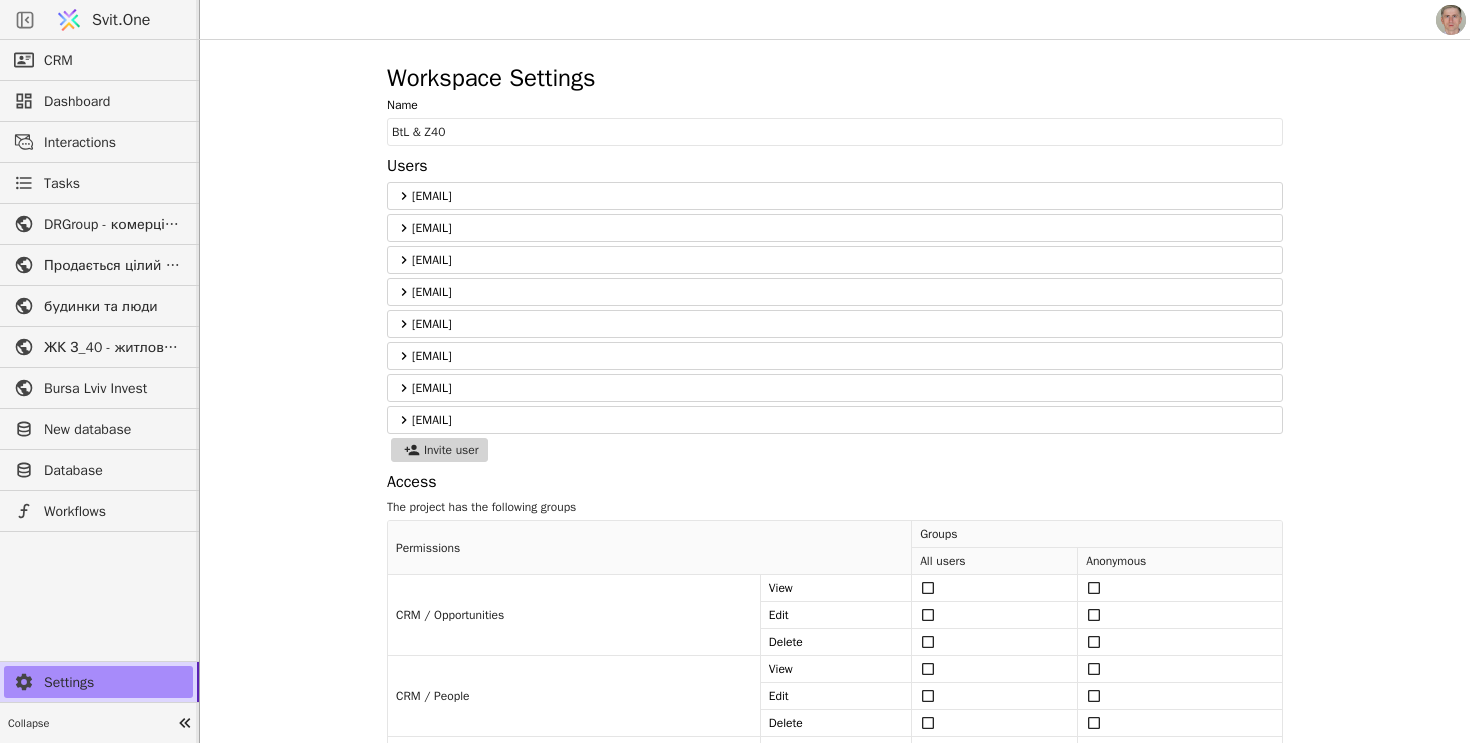 click 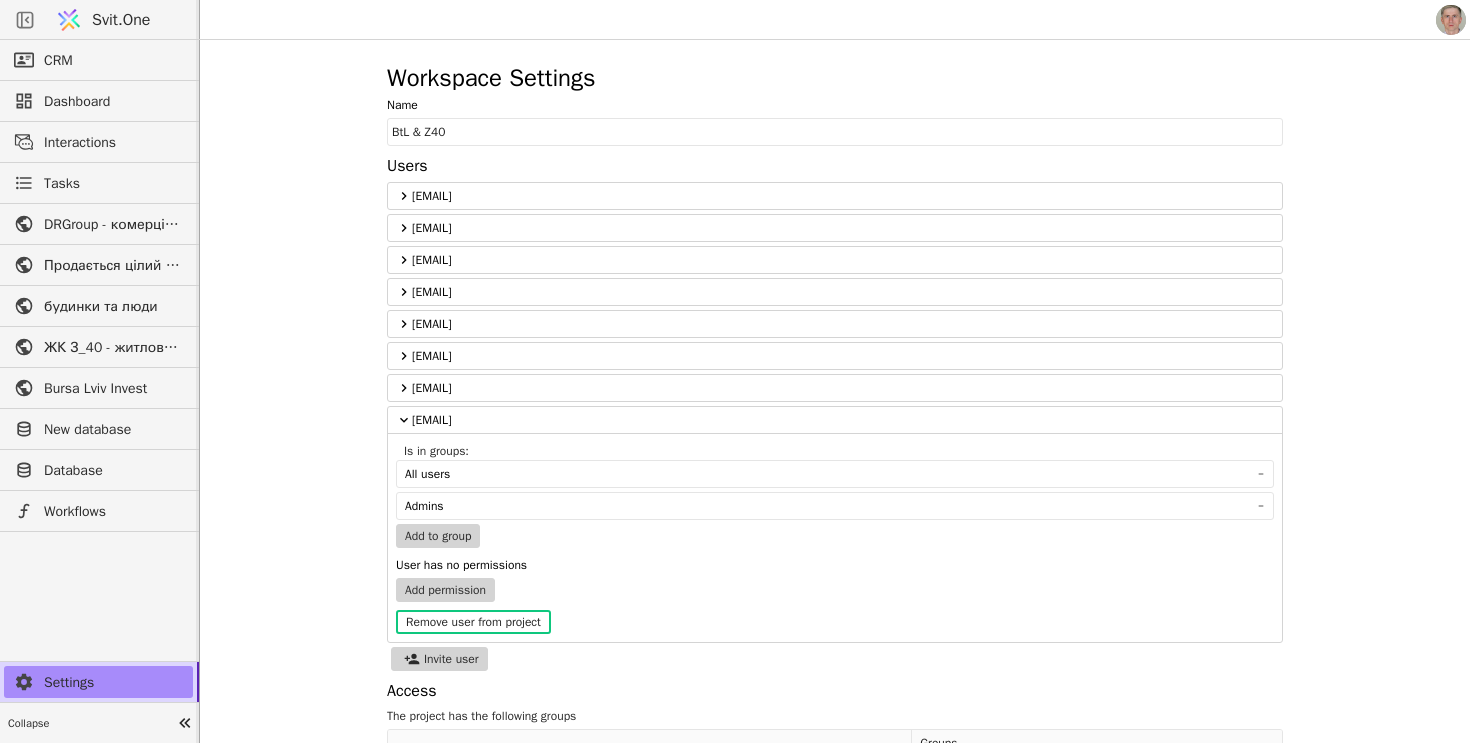 scroll, scrollTop: 34, scrollLeft: 0, axis: vertical 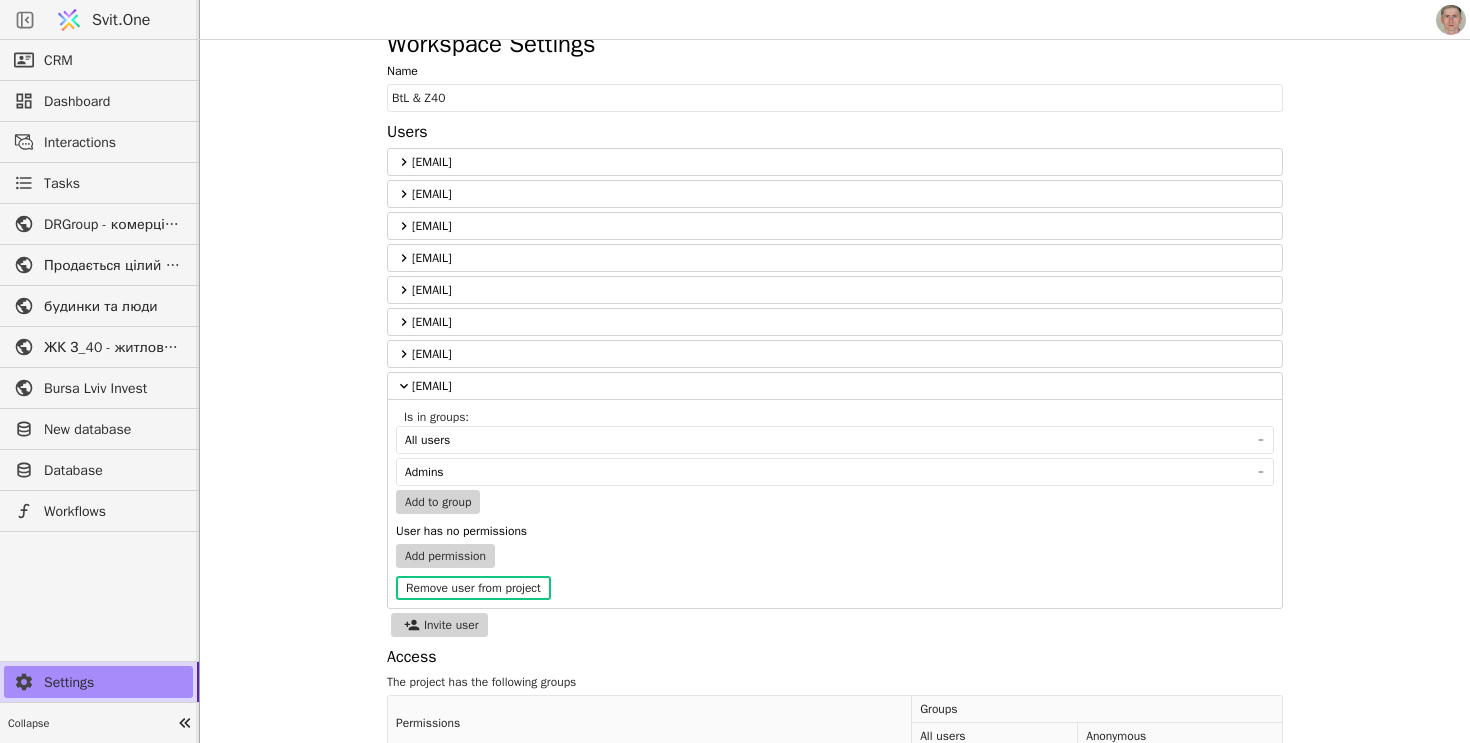 click on "Workspace Settings Name BtL & Z40 Users yarko.kur@gmail.com andriy.duryba@budynkytaliudy.com viktoriya@z40.com.ua denys.pavliachek@budynkytaliudy.com roman.svystun@gmail.com kryshtalyk@gmail.com oksana@bpd.com.ua bohdan@budynkytaliudy.com Is in groups: All users Admins Add to group User has no permissions Add permission Remove user from project  Invite user Access The project has the following groups Permissions Groups All users Anonymous CRM / Opportunities View Edit Delete CRM / People View Edit Delete CRM / Organizations View Edit Delete CRM / Activities View Edit Delete CRM / Products View Edit Delete CRM / Orders View Edit Delete Access to functions in project:157 Tasks View Edit Dashboards View Edit Mass Emails View Edit Interactions View Edit Project Settings View Edit Access to site with id:212 Access to site with id:210 Access to site with id:381 Access to site with id:261 Access to site with id:388 Add group Permissions list Notifications Test notification Advanced notification settings 0 Title Zoho" at bounding box center (835, 391) 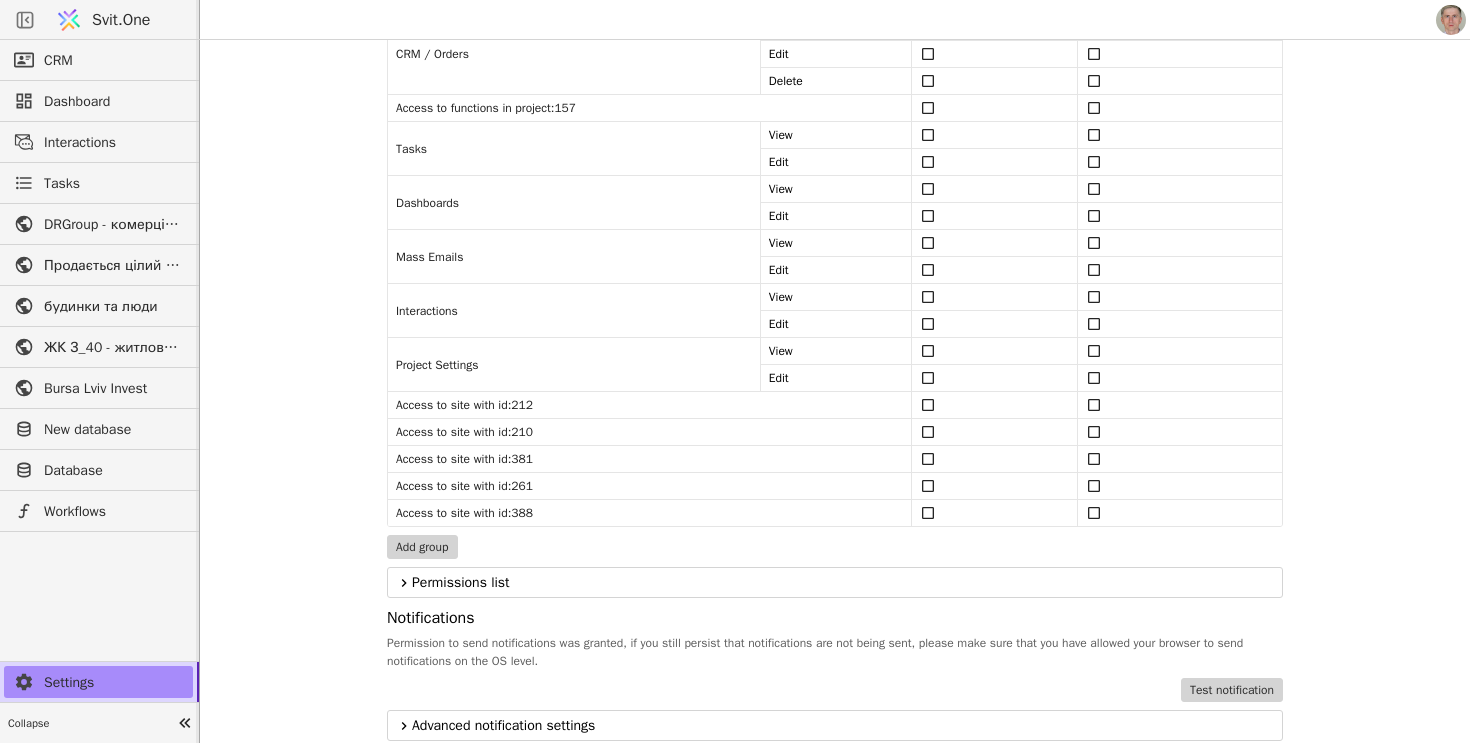 scroll, scrollTop: 1211, scrollLeft: 0, axis: vertical 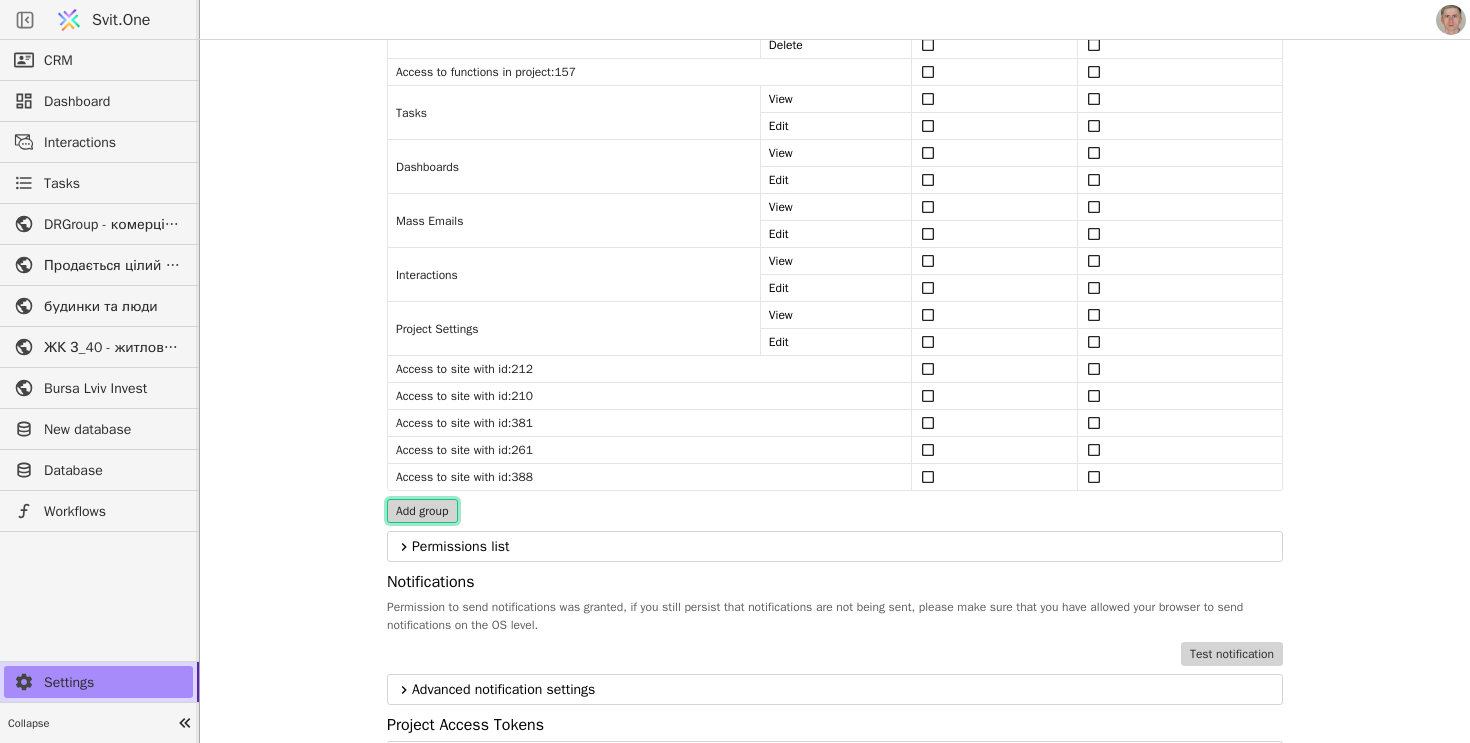 click on "Add group" at bounding box center (422, 511) 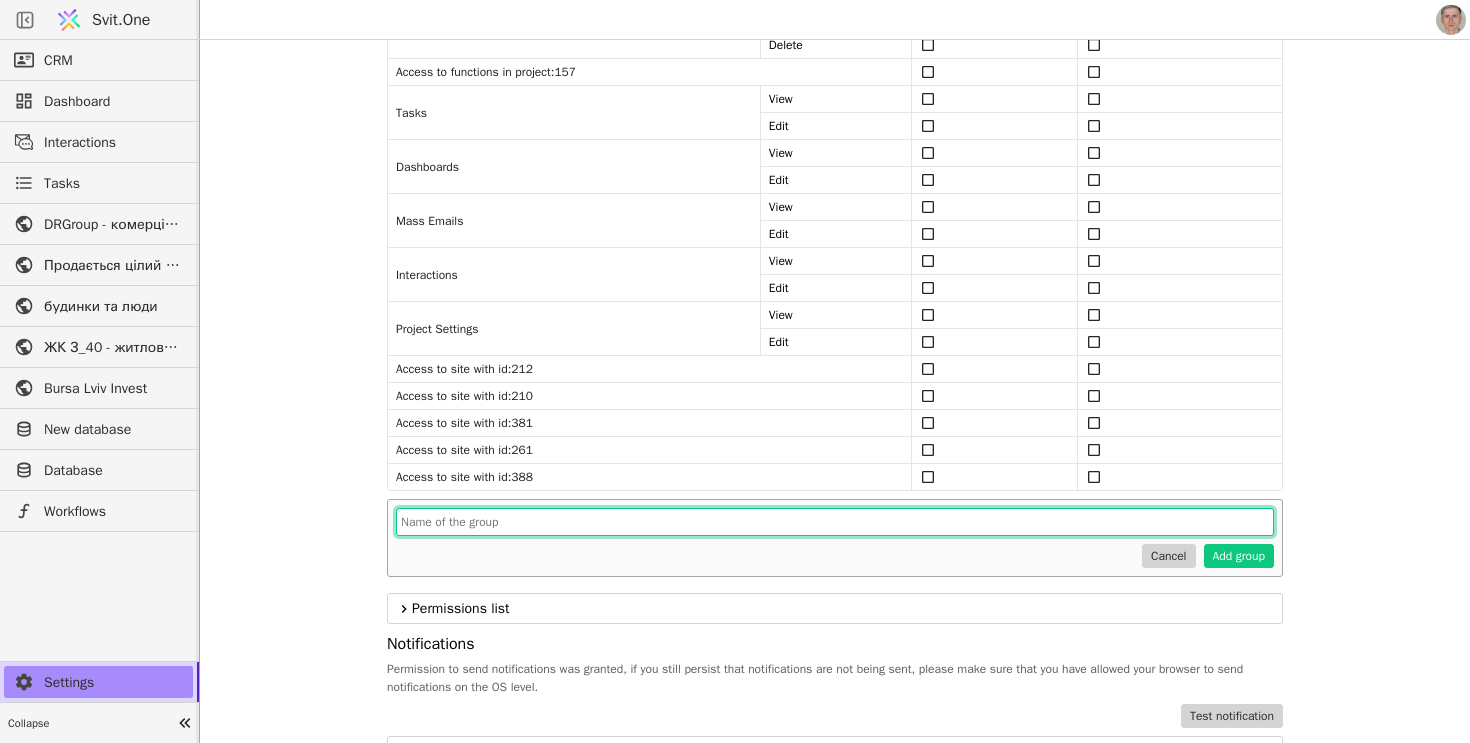 click at bounding box center (835, 522) 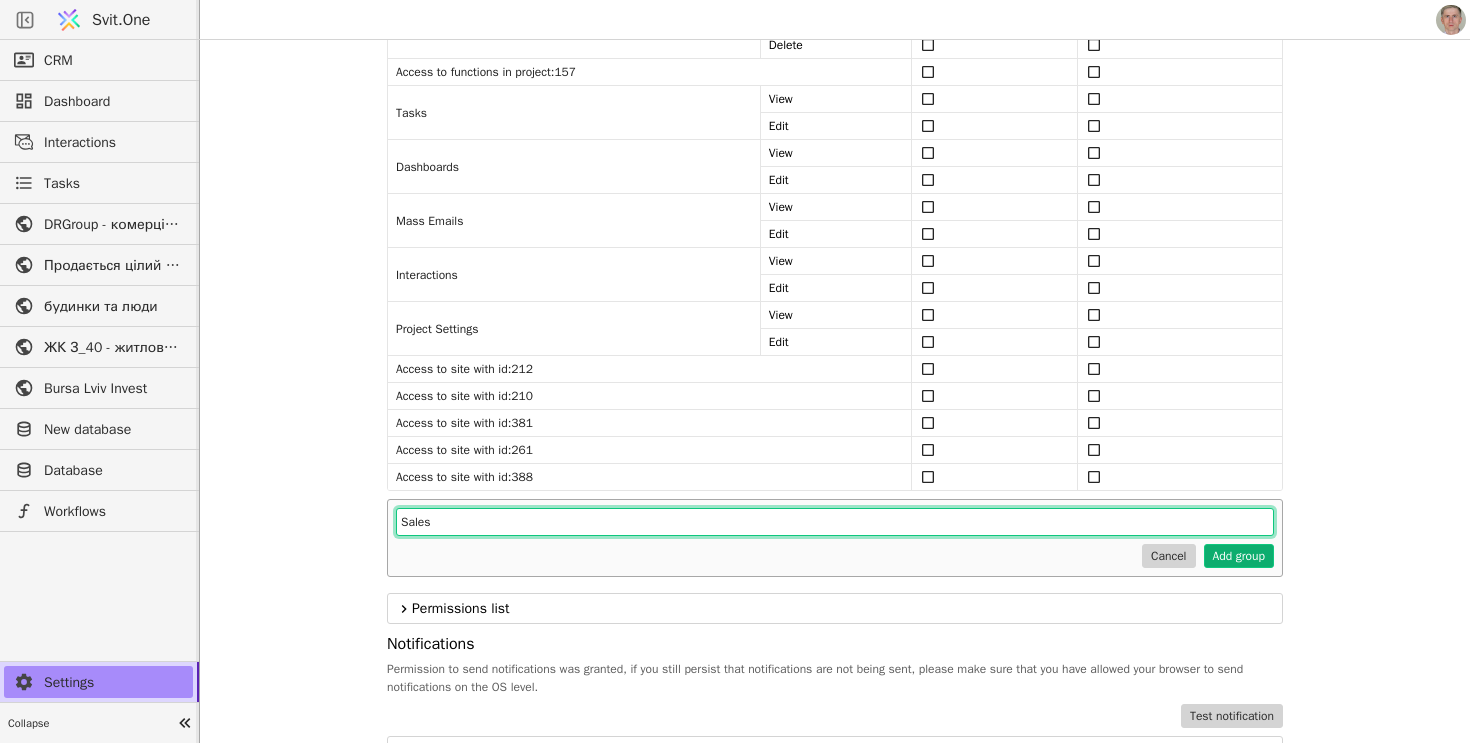 type on "Sales" 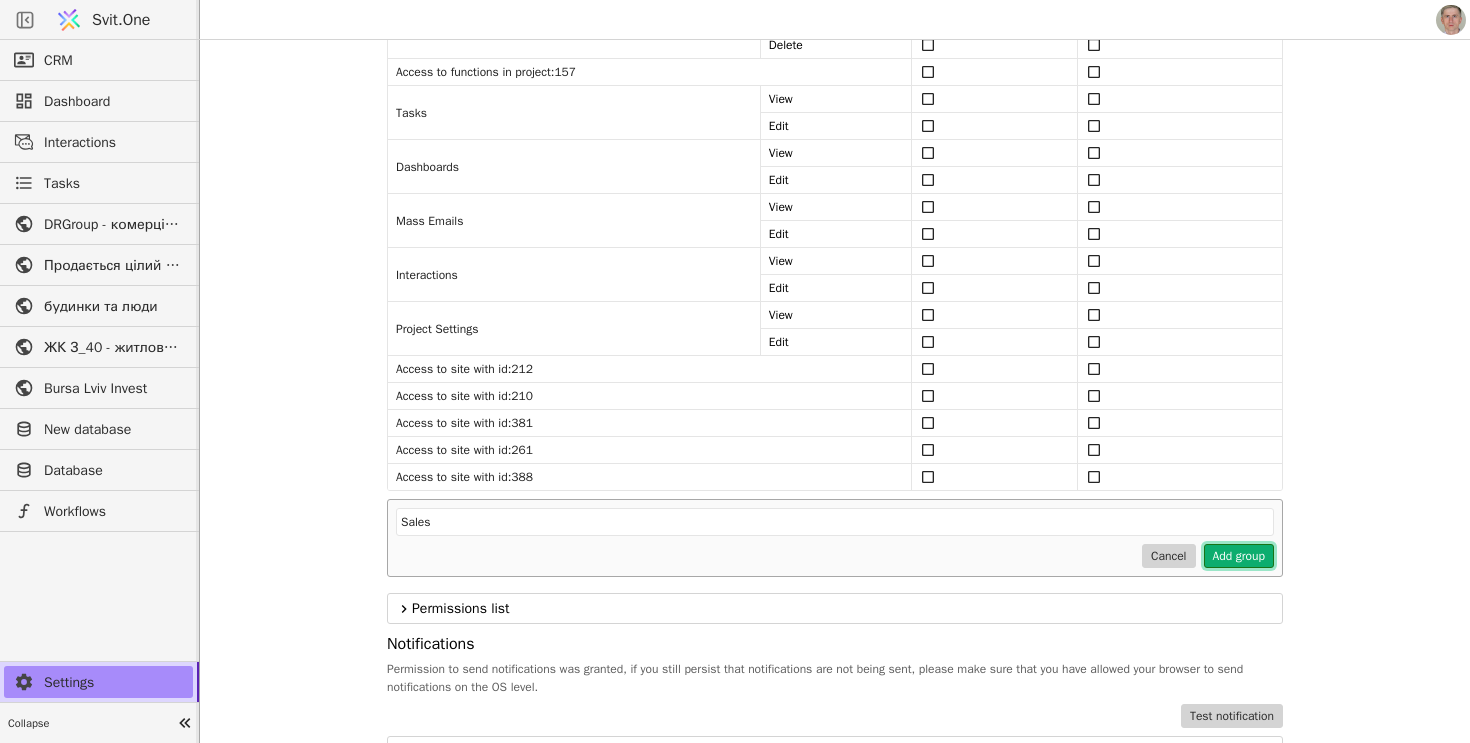 click on "Add group" at bounding box center (1239, 556) 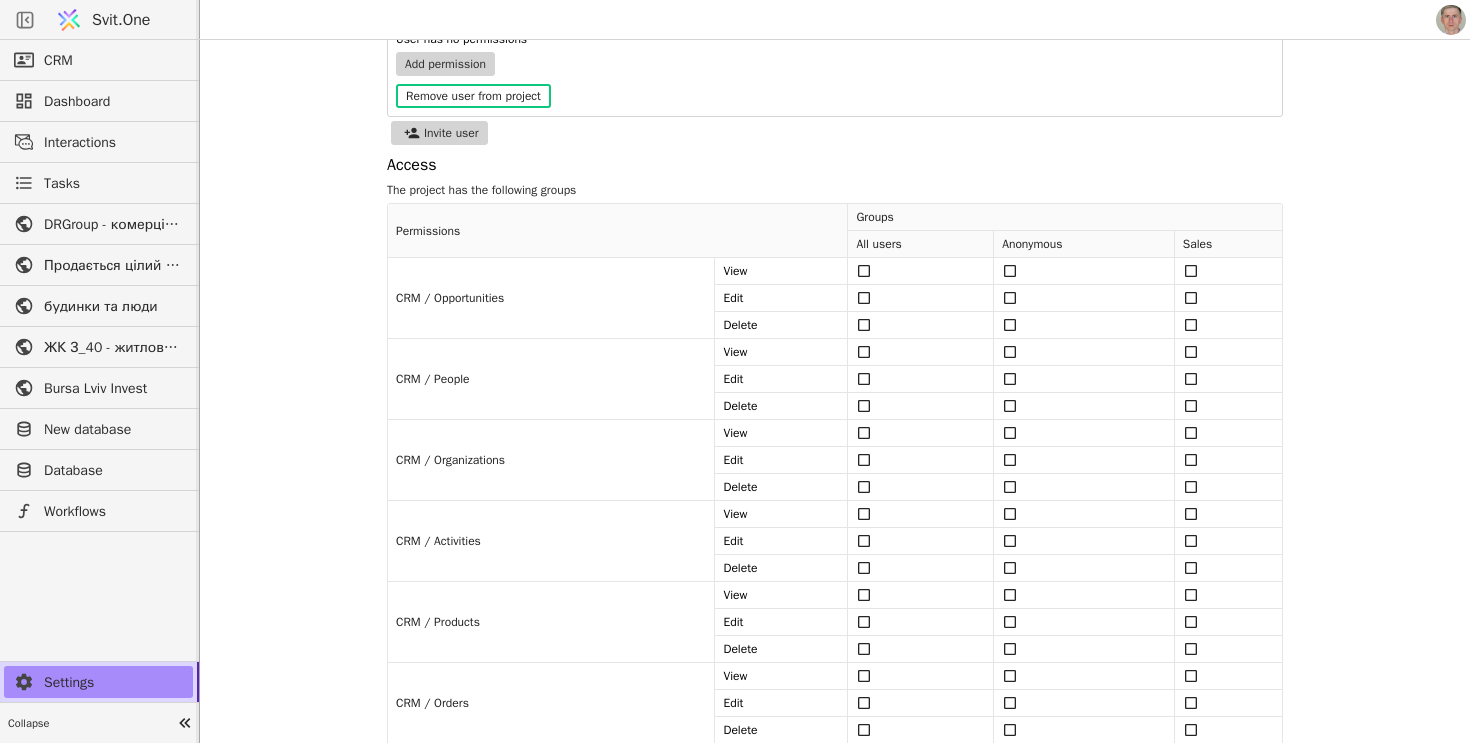 scroll, scrollTop: 682, scrollLeft: 0, axis: vertical 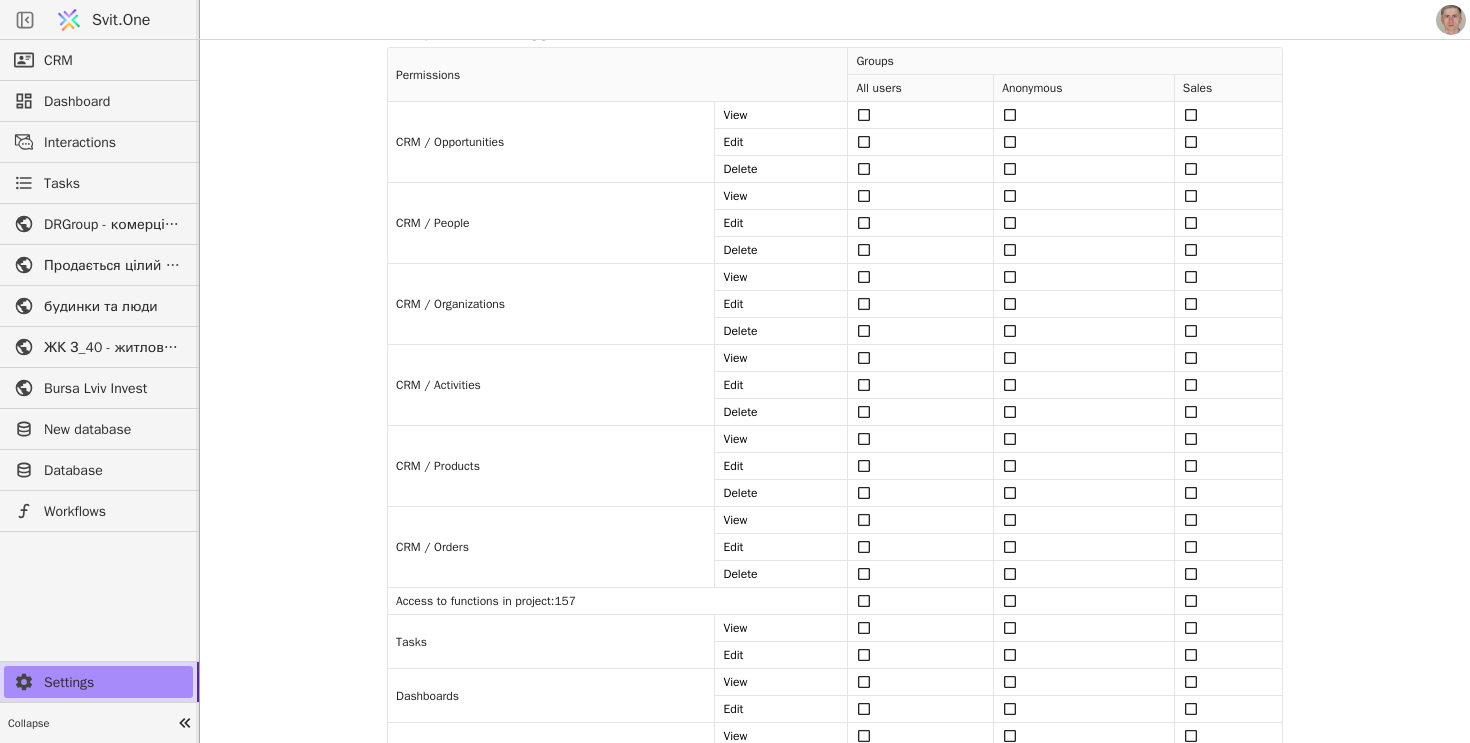 click 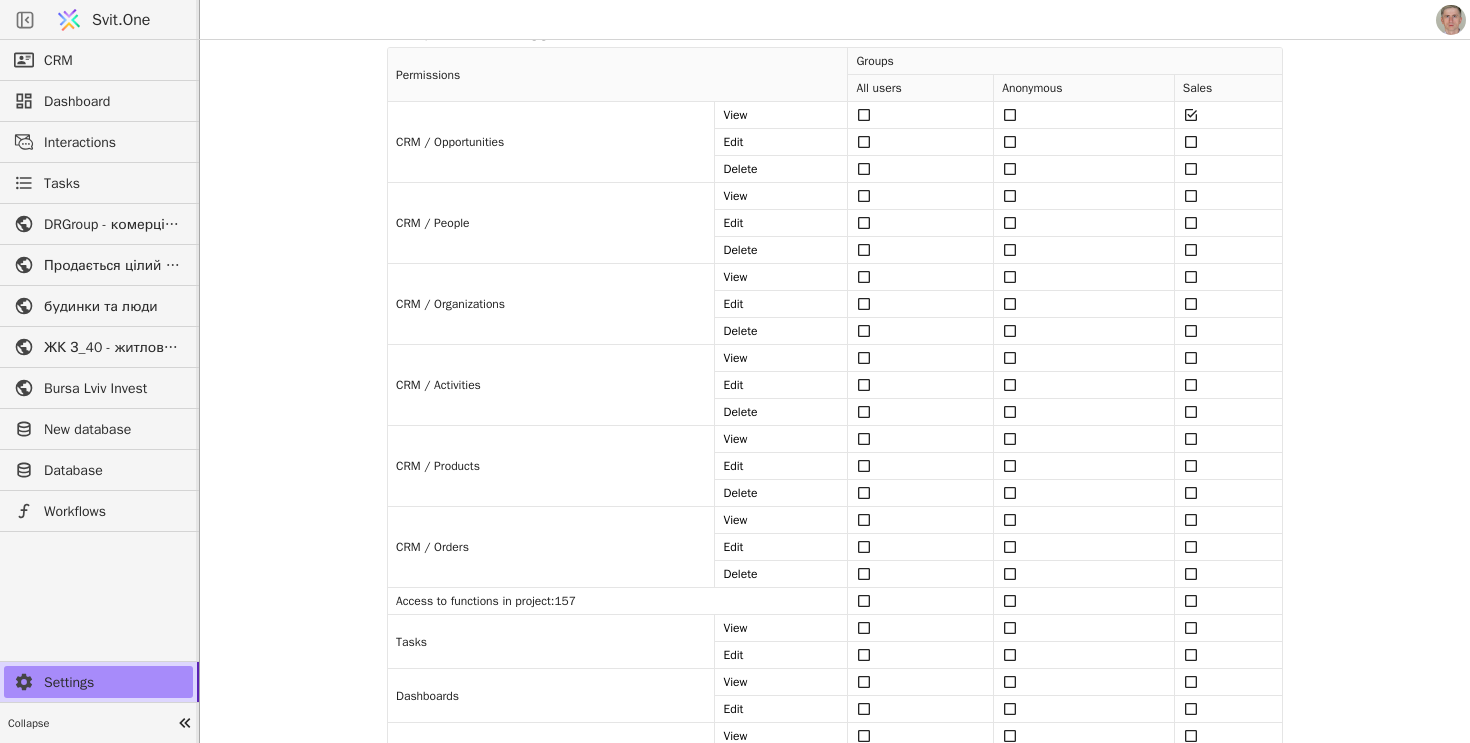 click 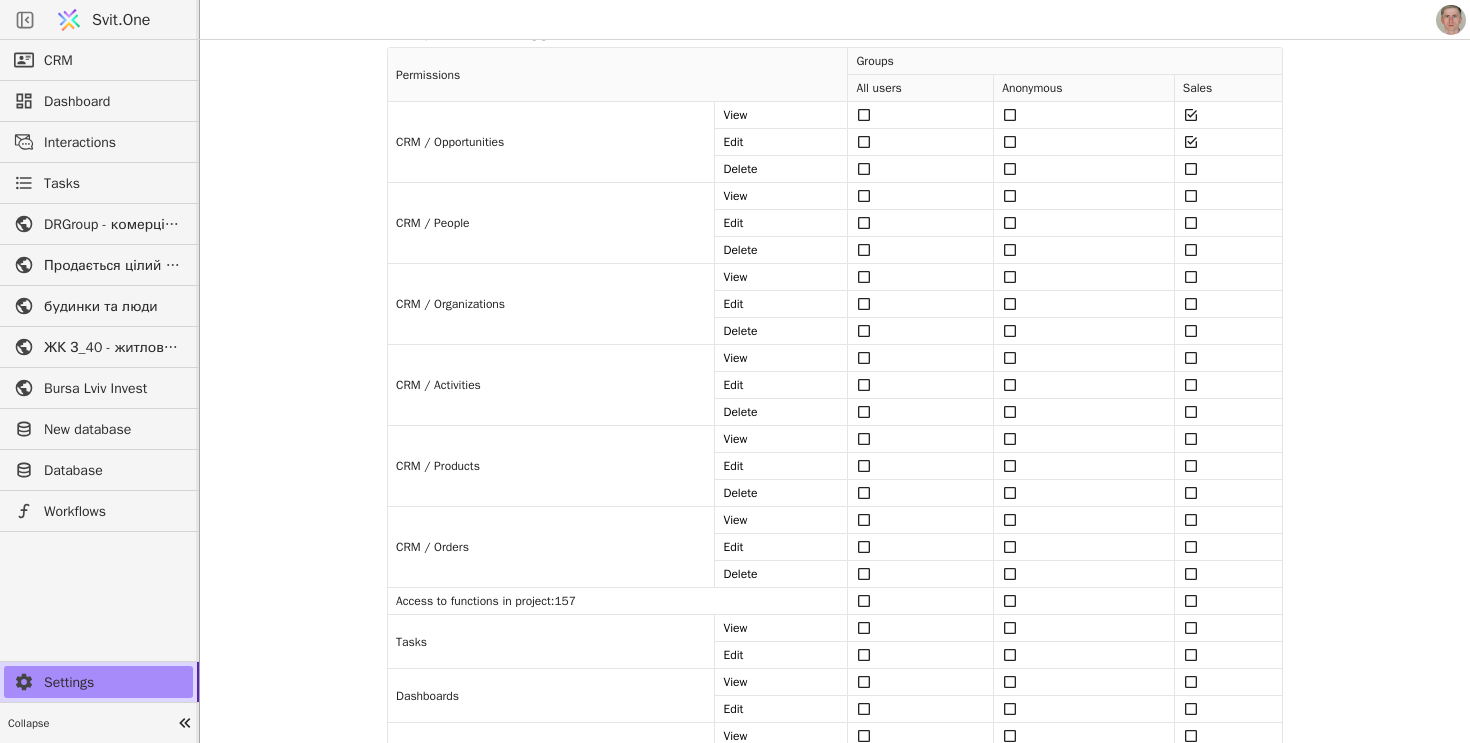 click 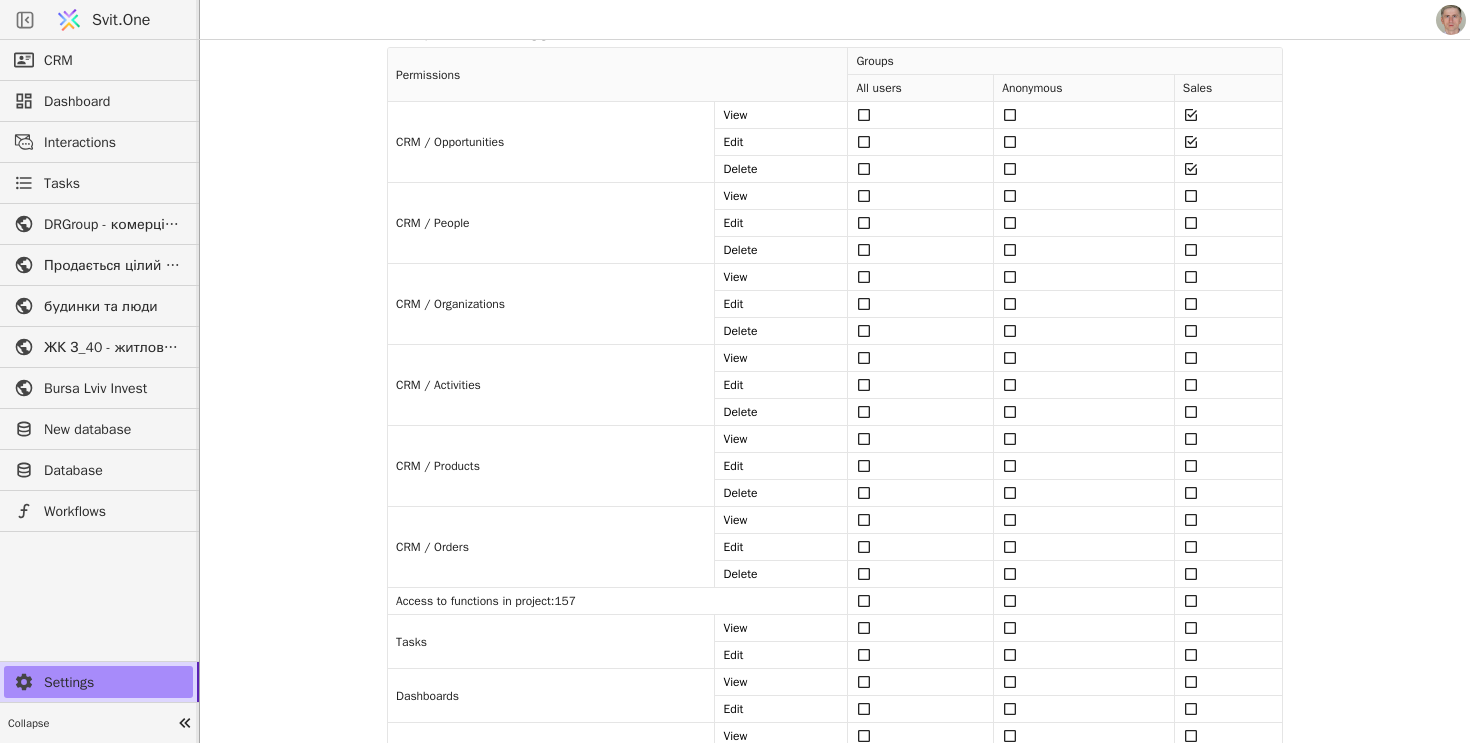 click 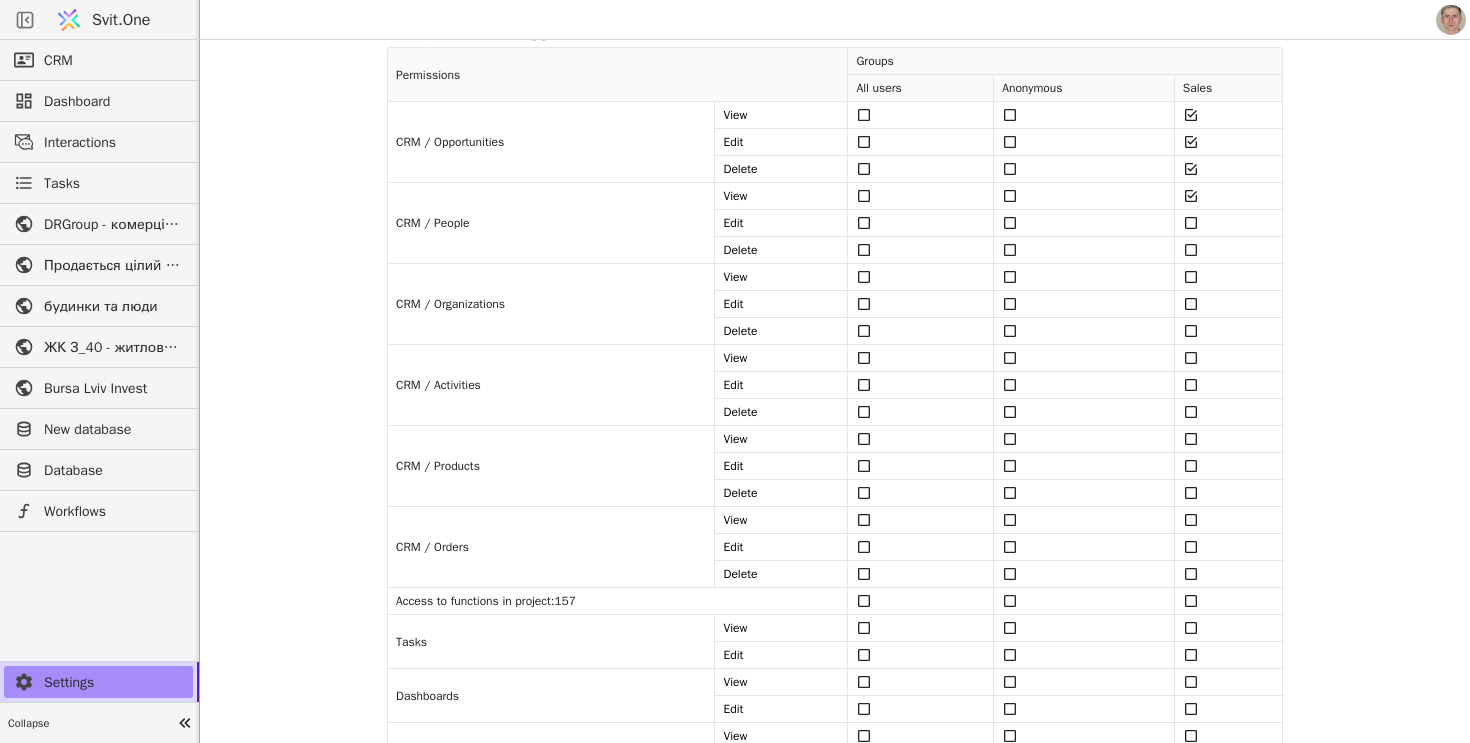 click 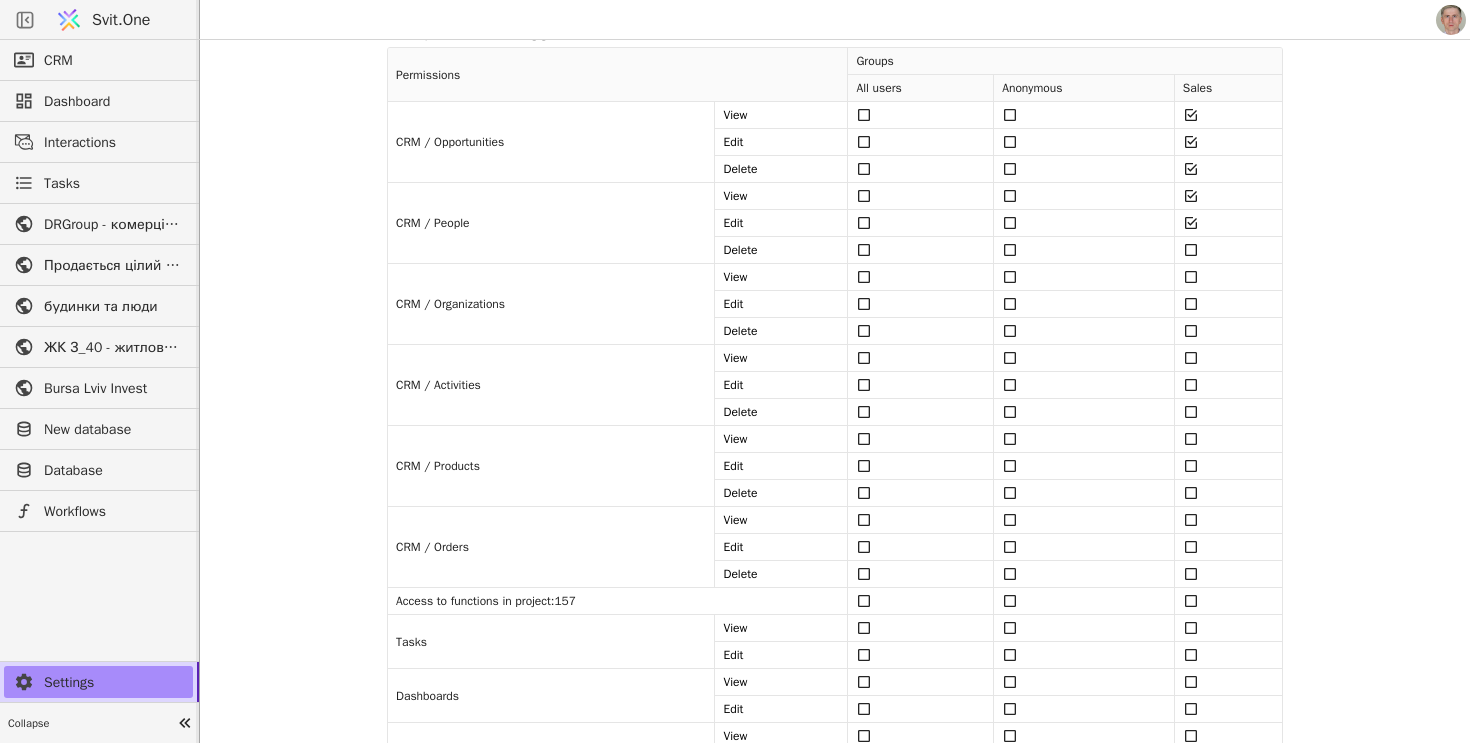 click 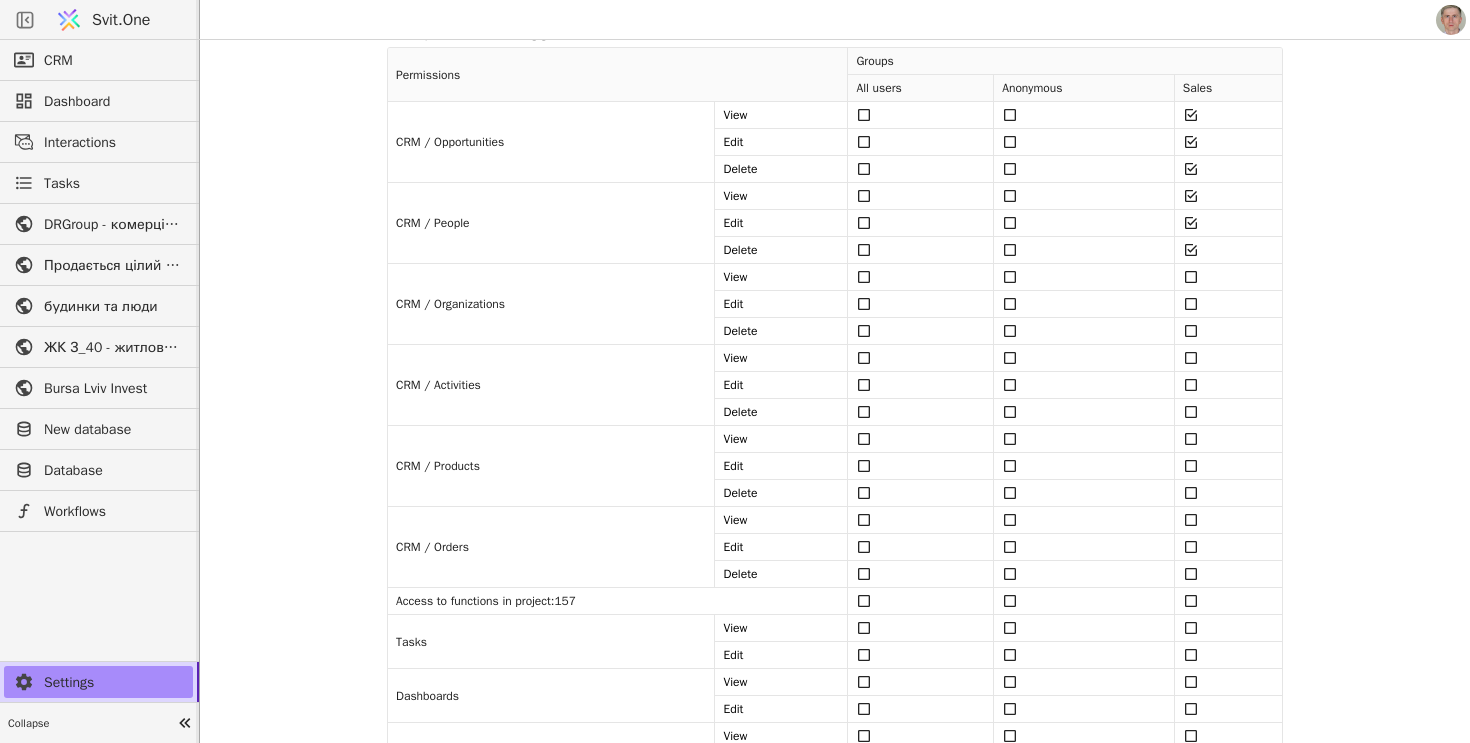 click 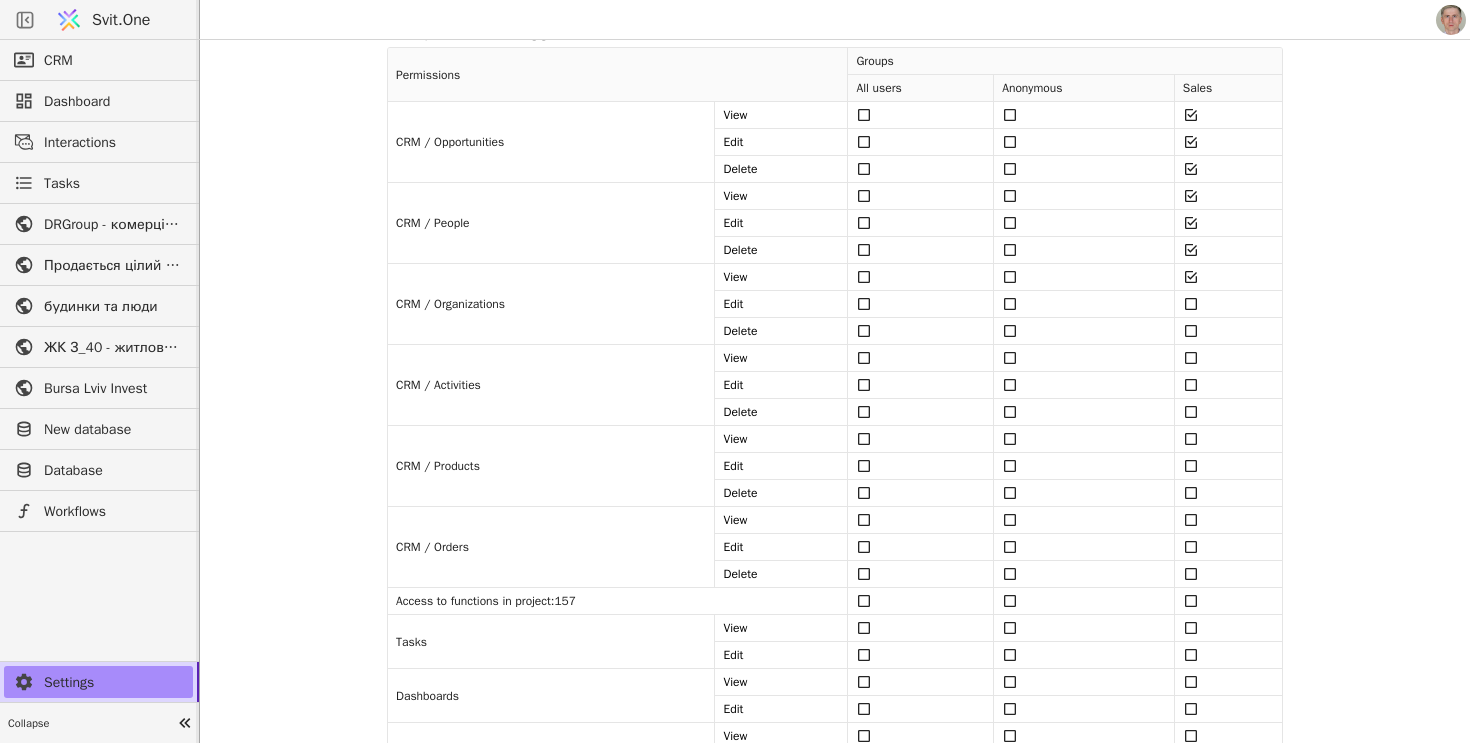 click 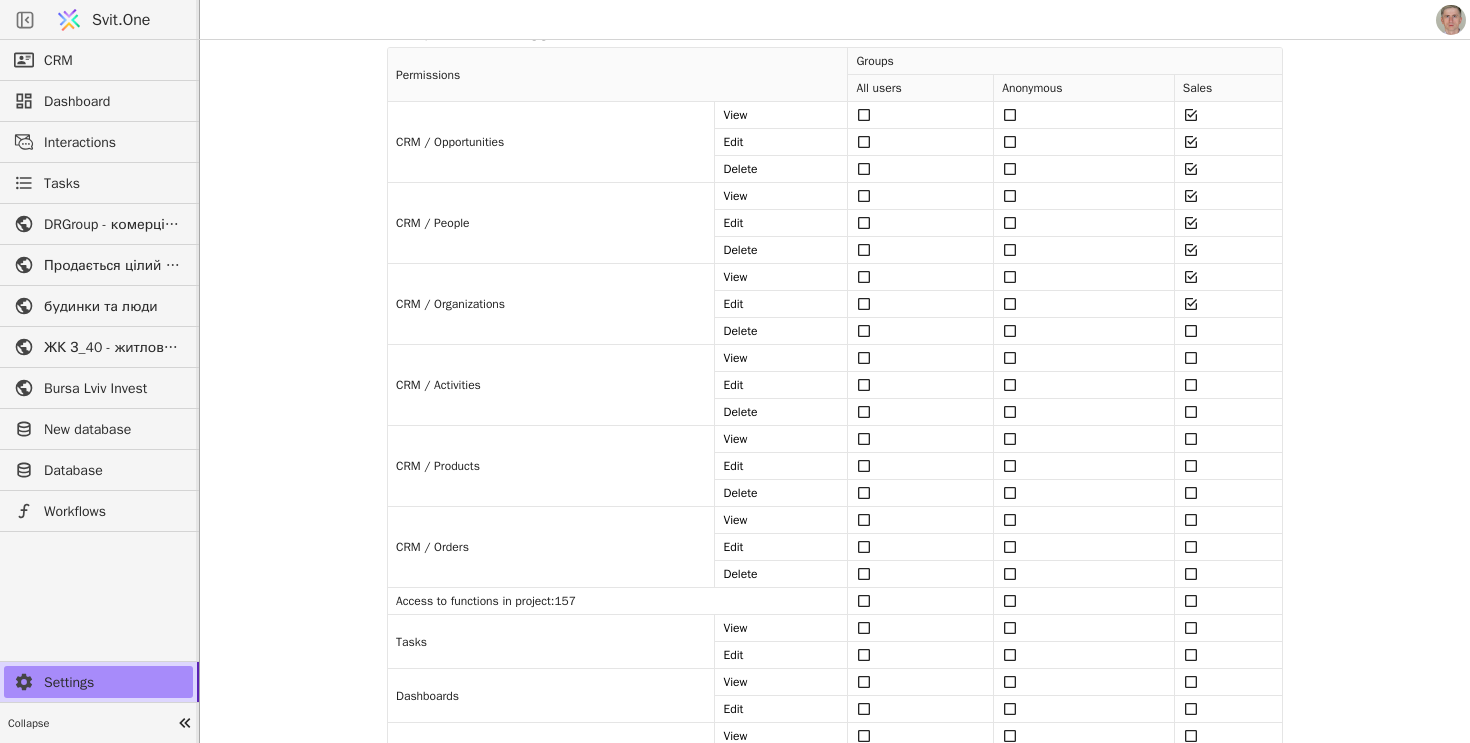 click 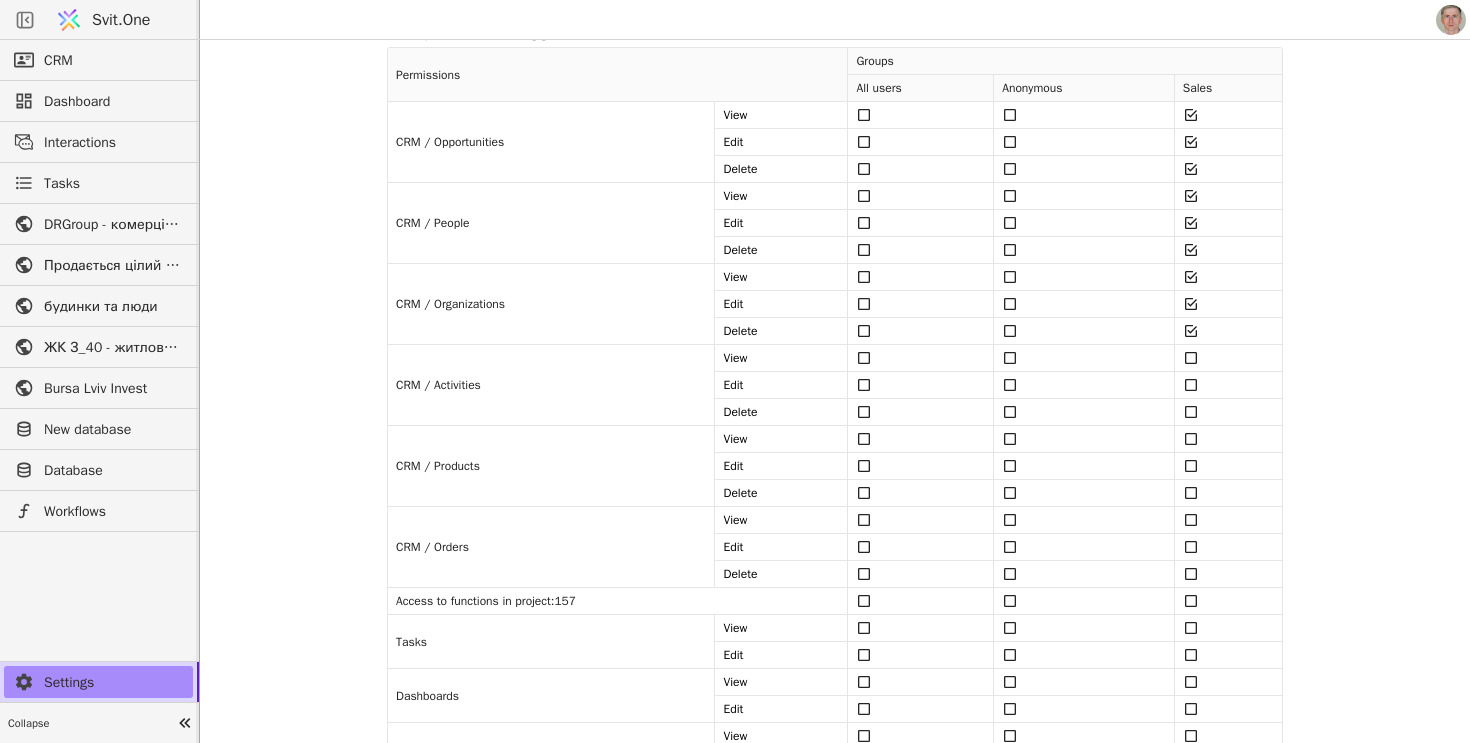 click 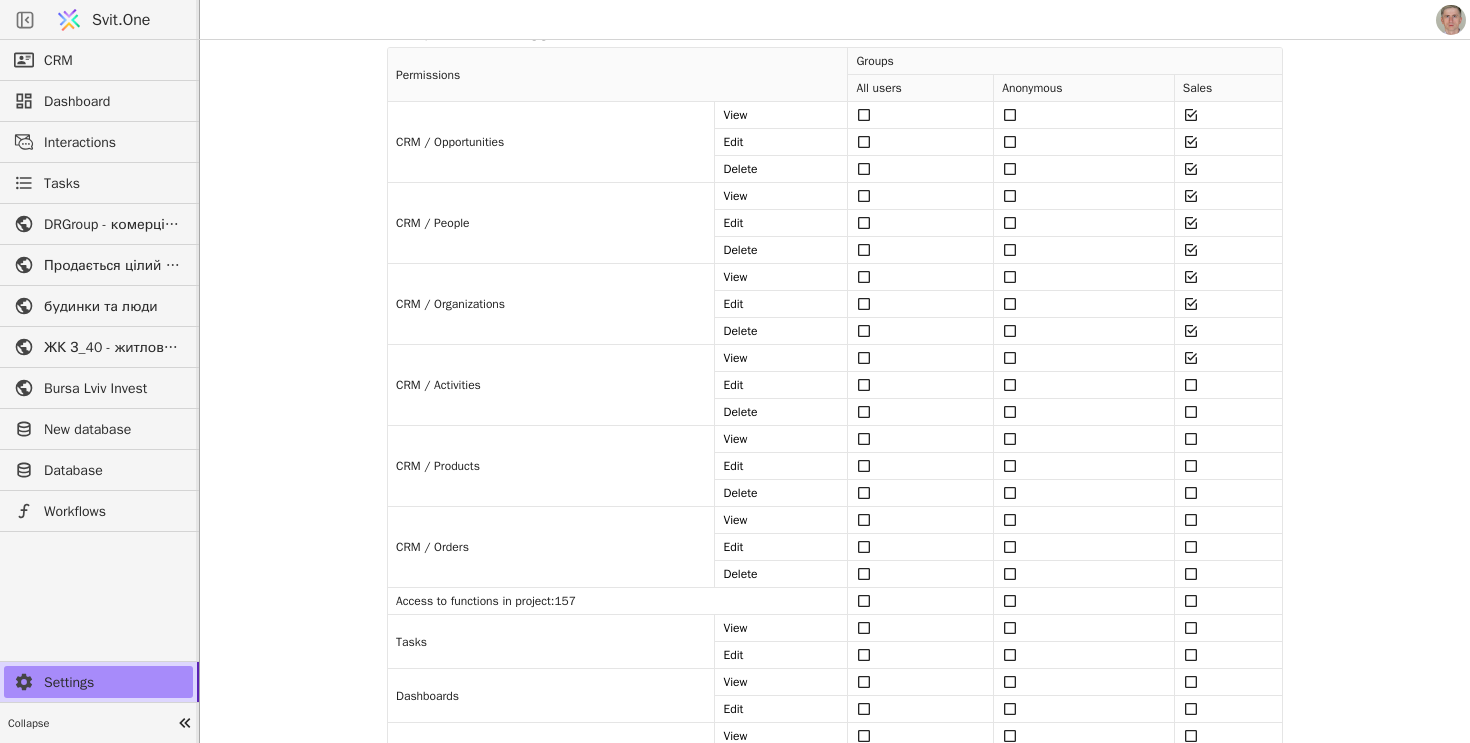 click 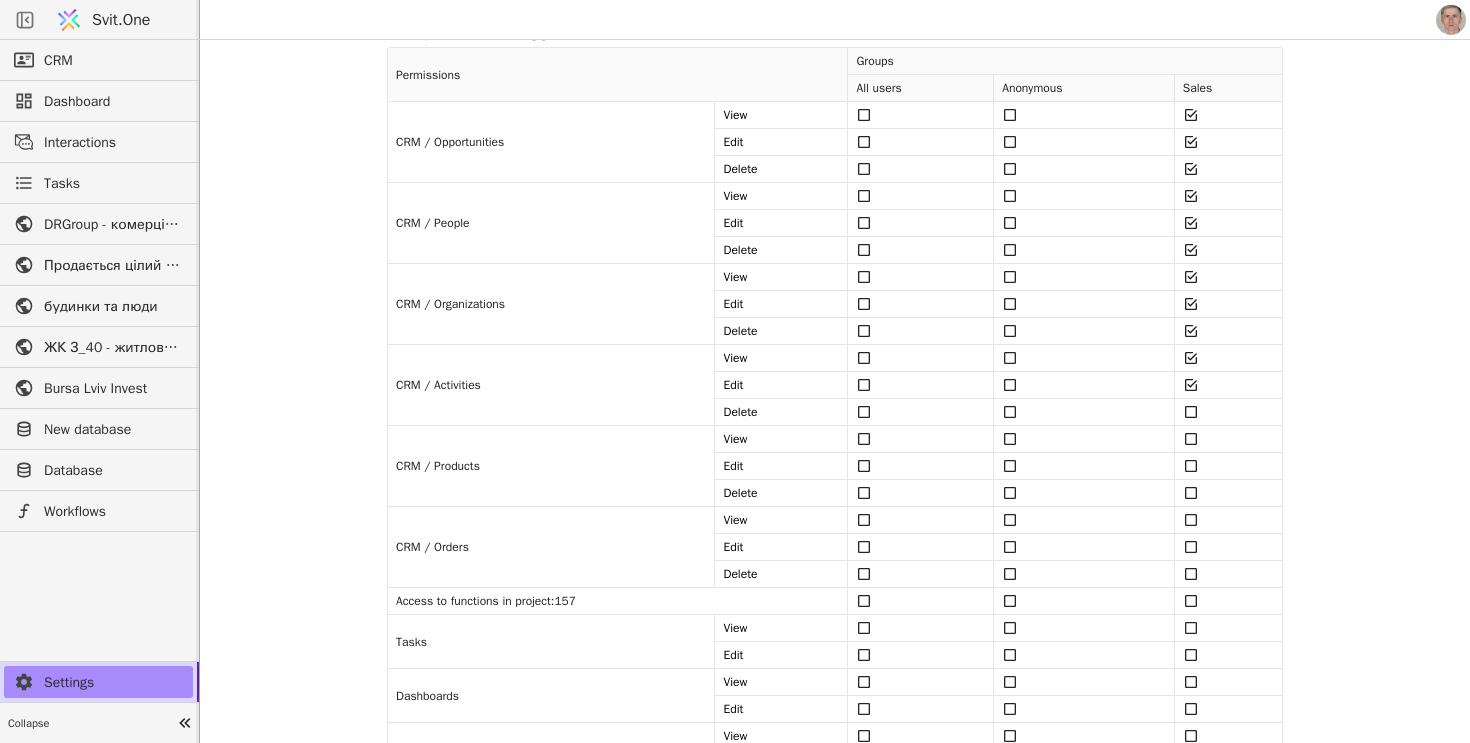 click 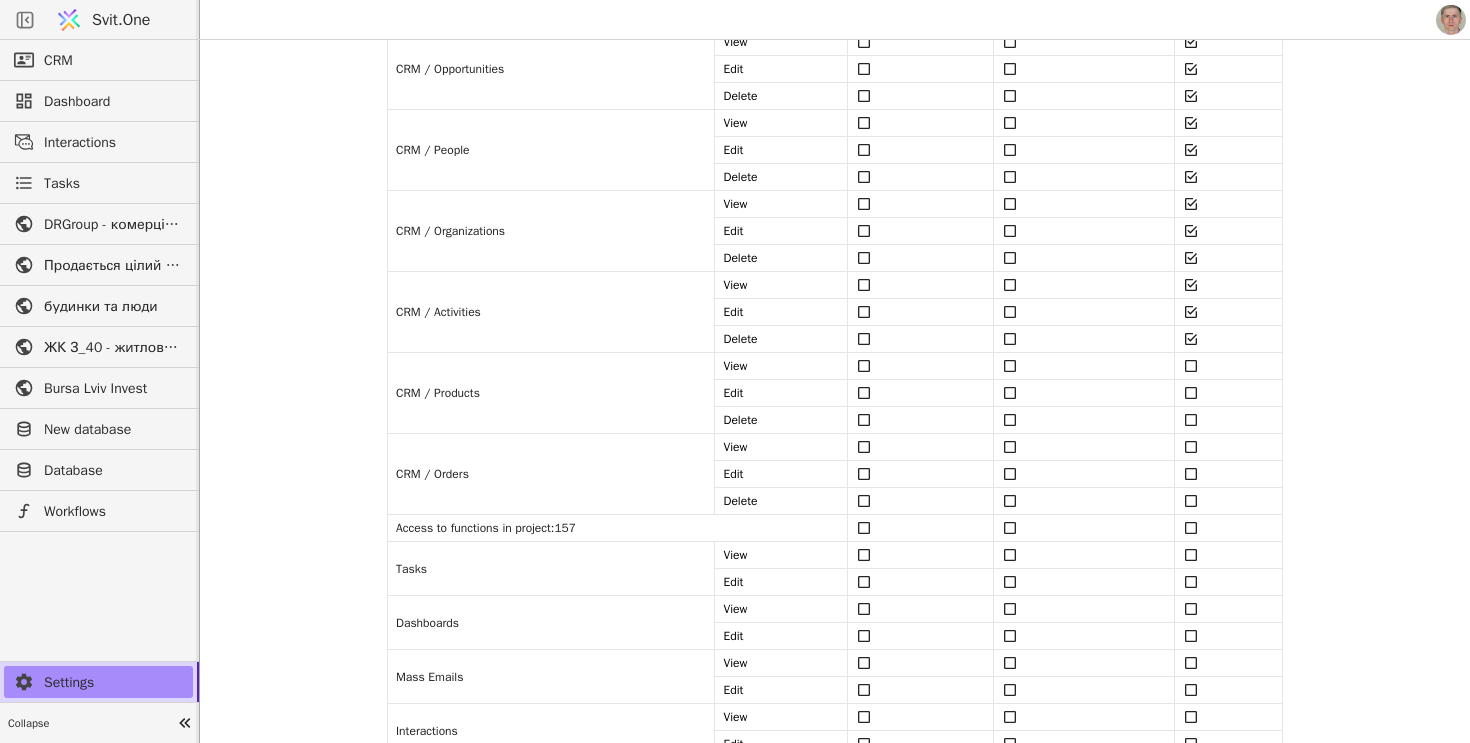 scroll, scrollTop: 756, scrollLeft: 0, axis: vertical 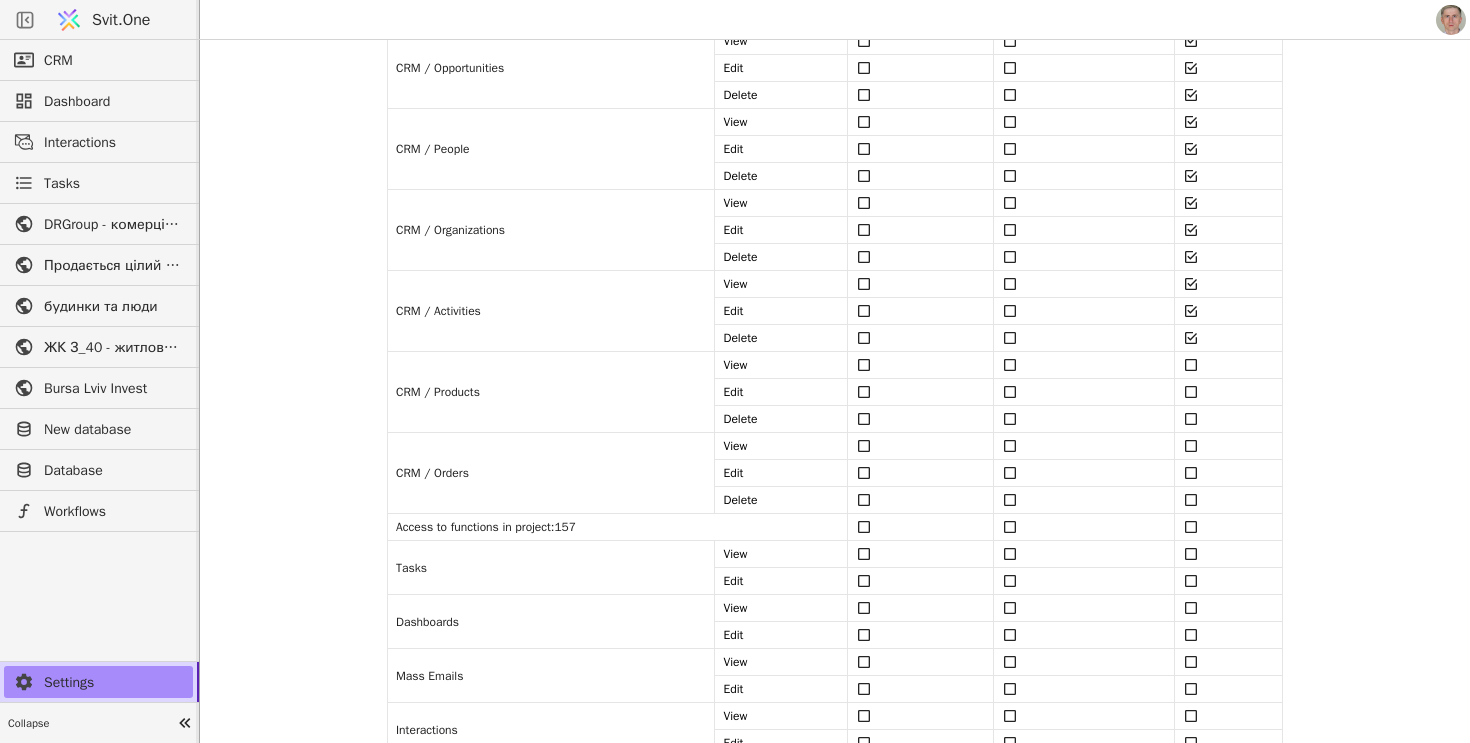 click 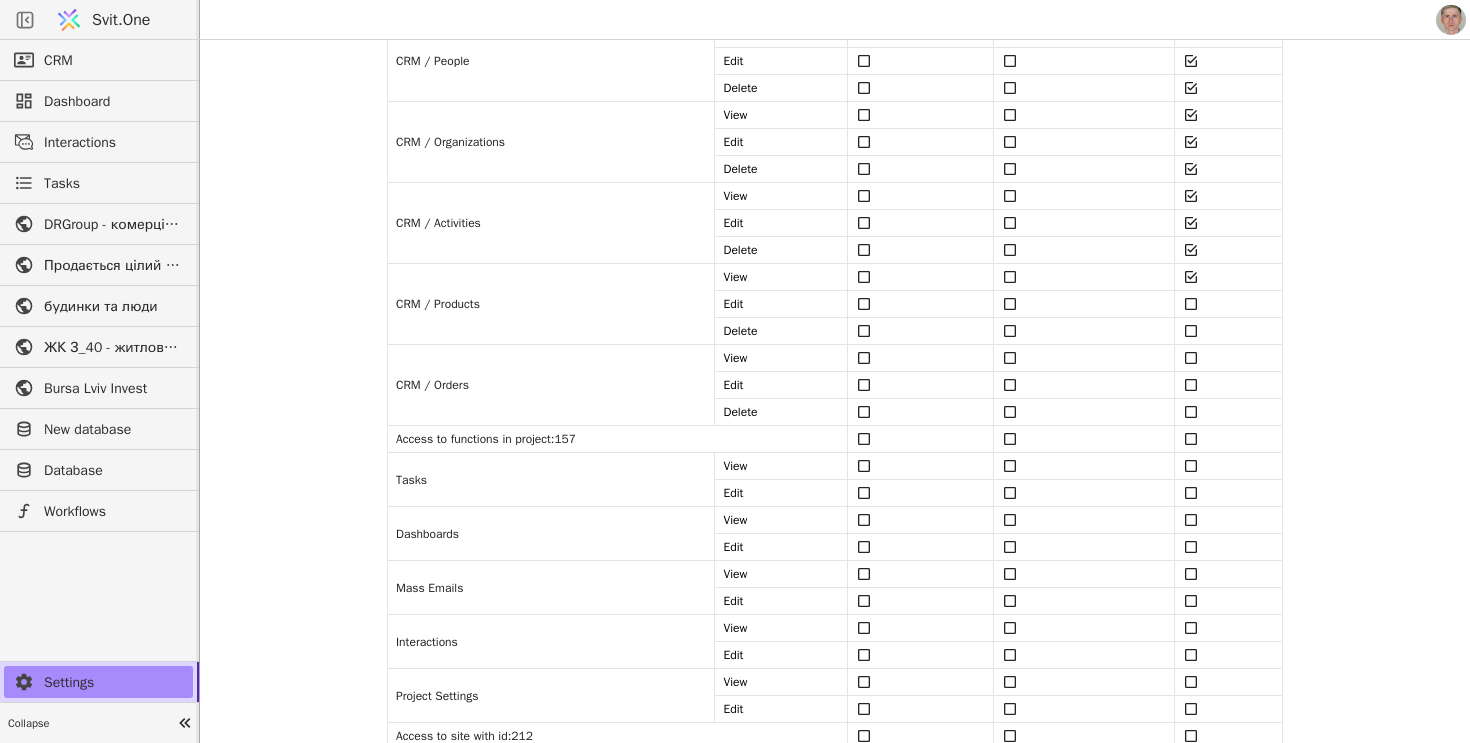 scroll, scrollTop: 846, scrollLeft: 0, axis: vertical 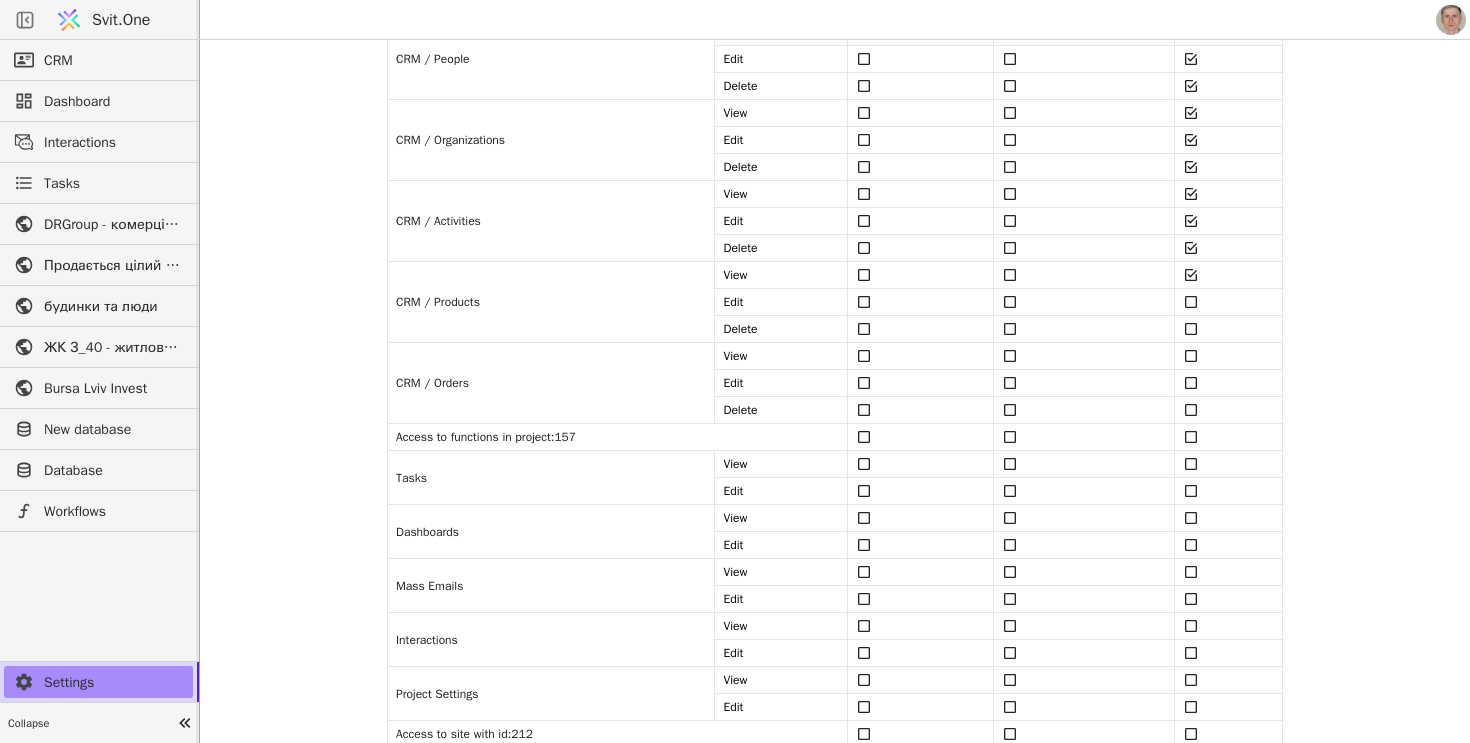 click 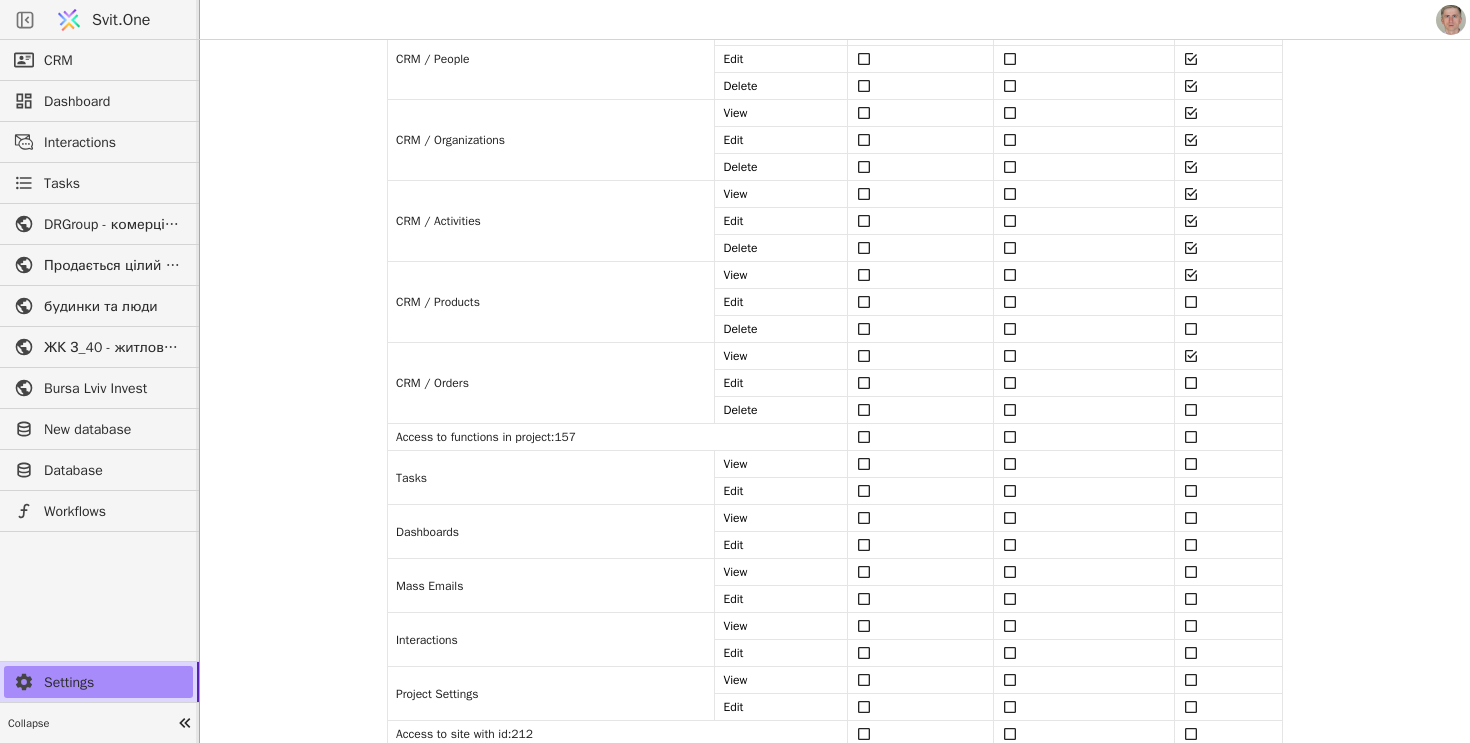 click 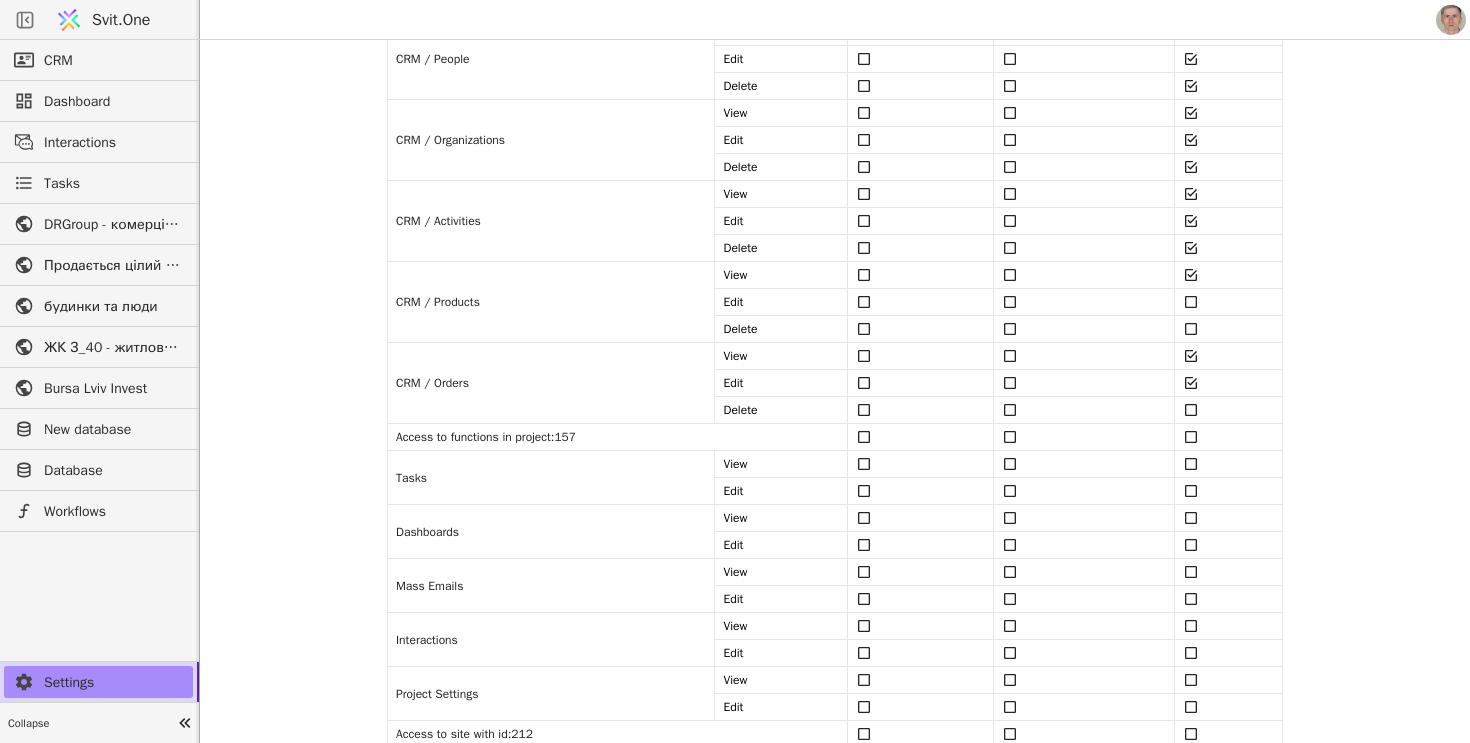 click 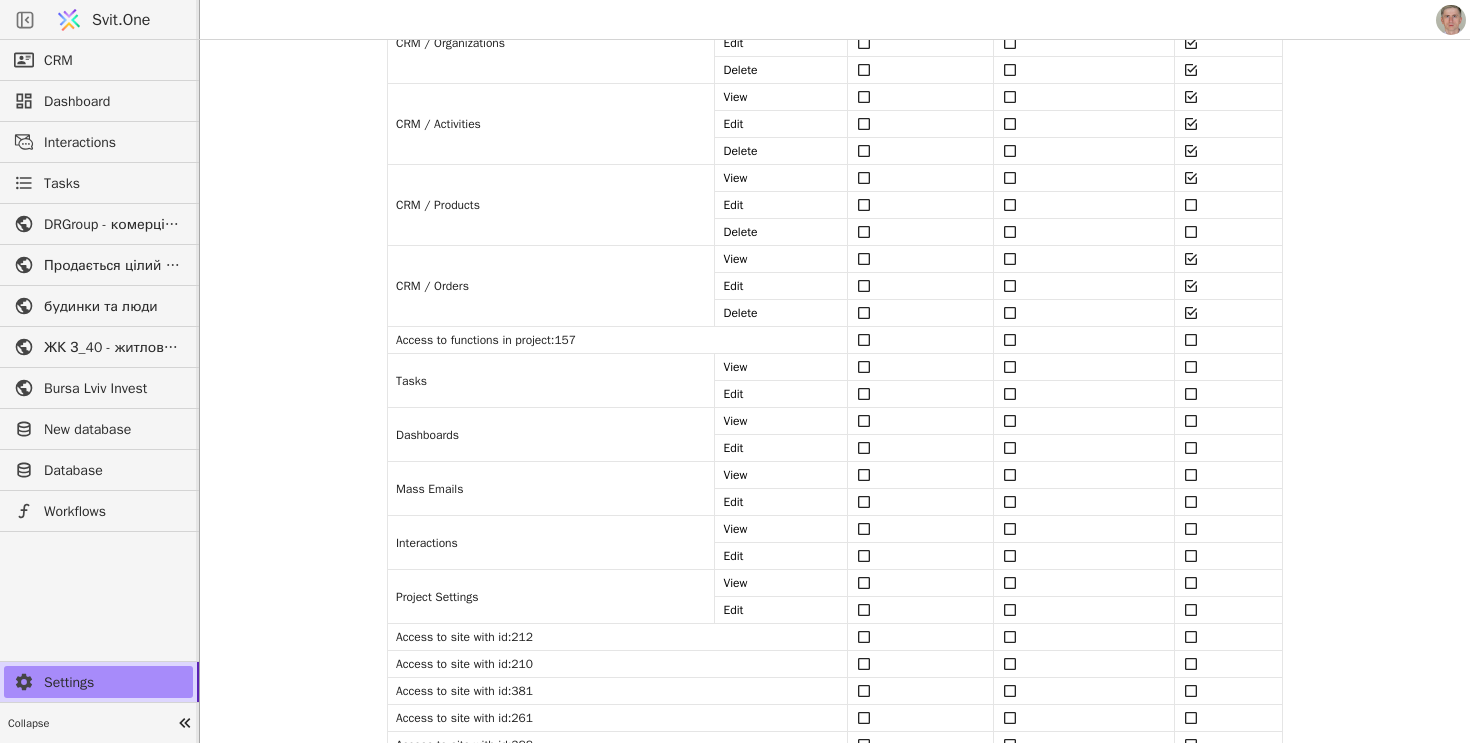 scroll, scrollTop: 946, scrollLeft: 0, axis: vertical 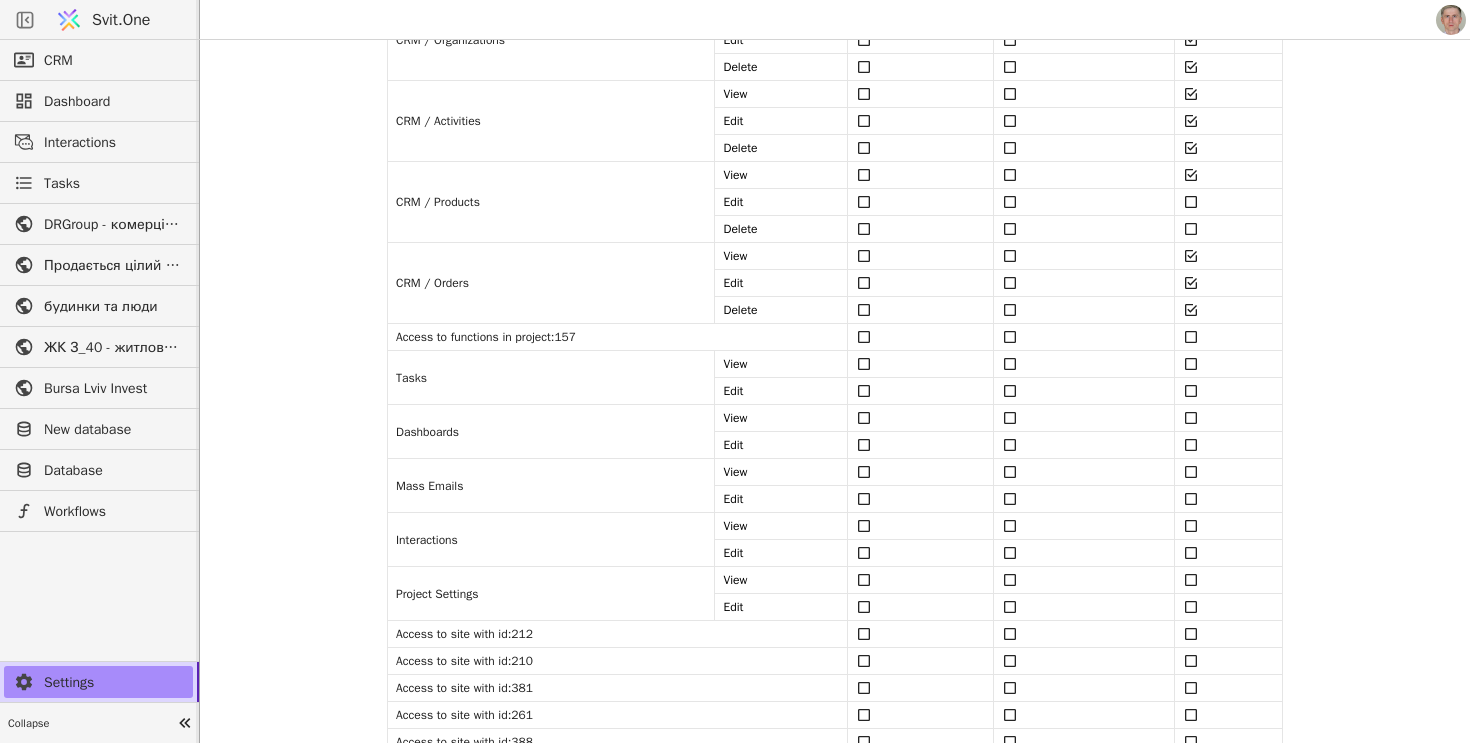 click 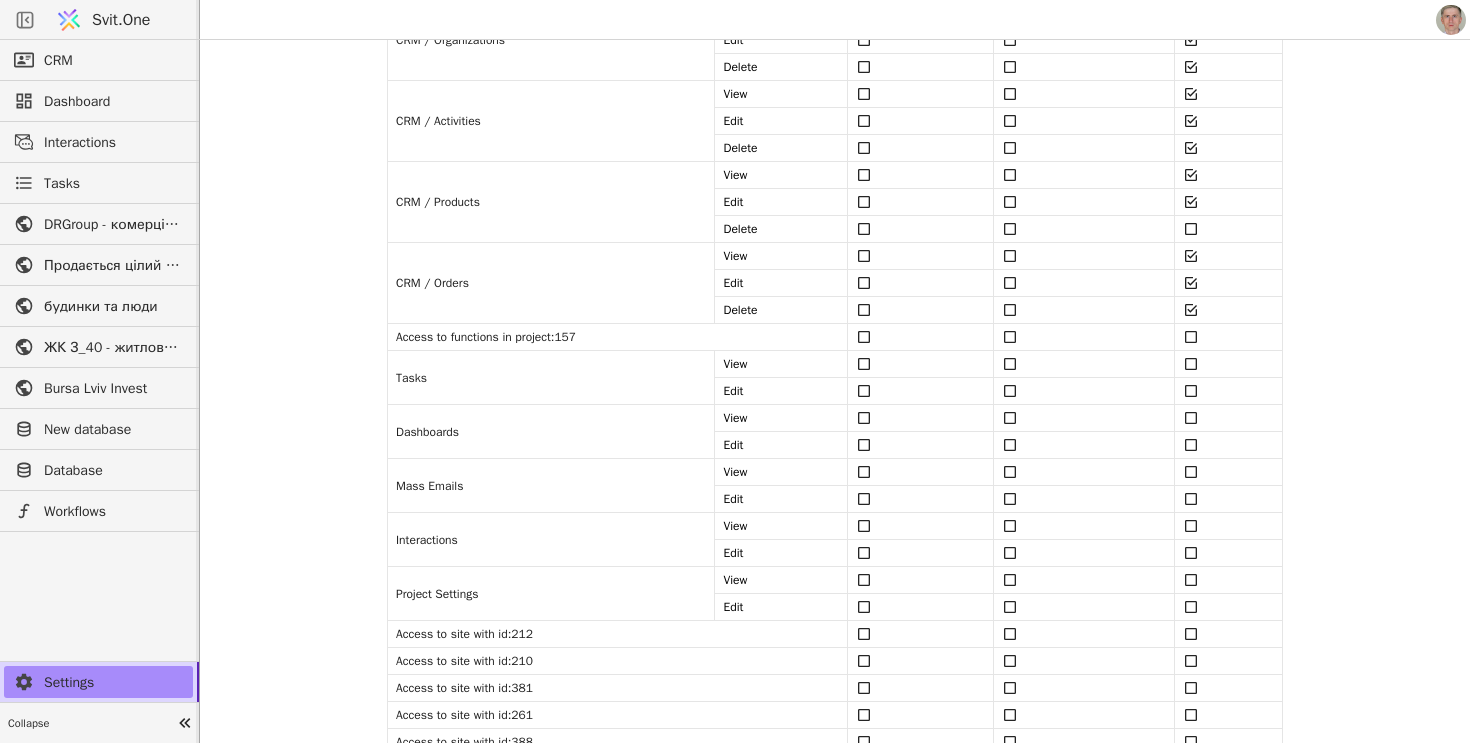 click 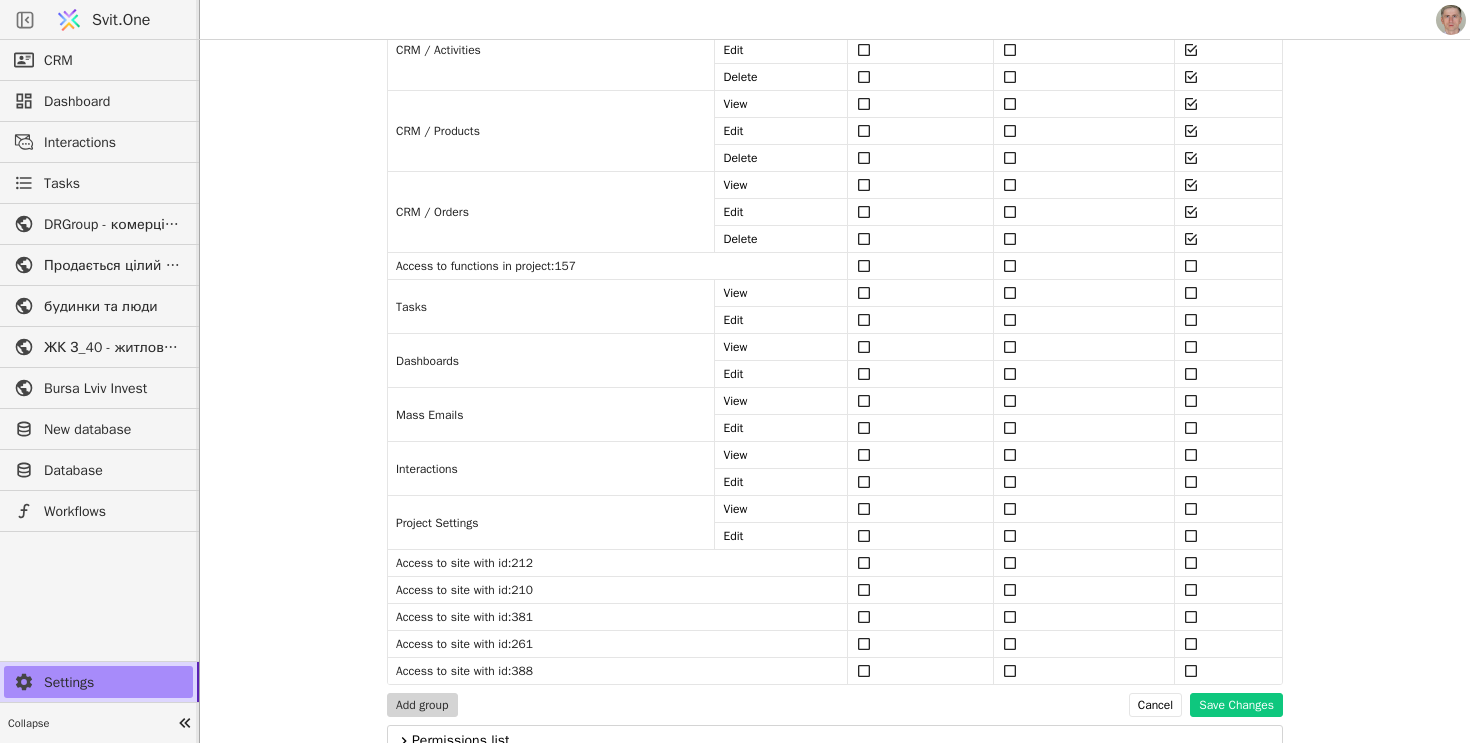 scroll, scrollTop: 1038, scrollLeft: 0, axis: vertical 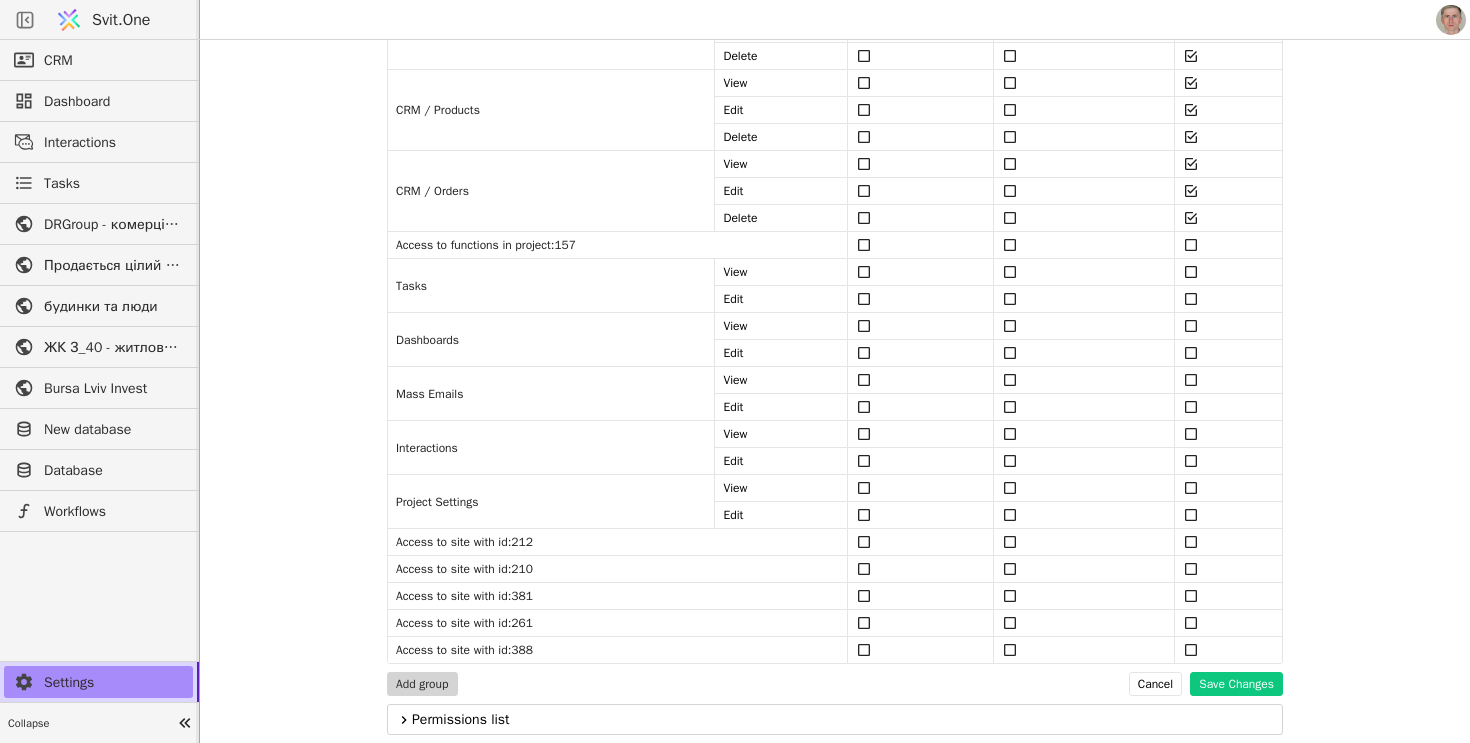 click 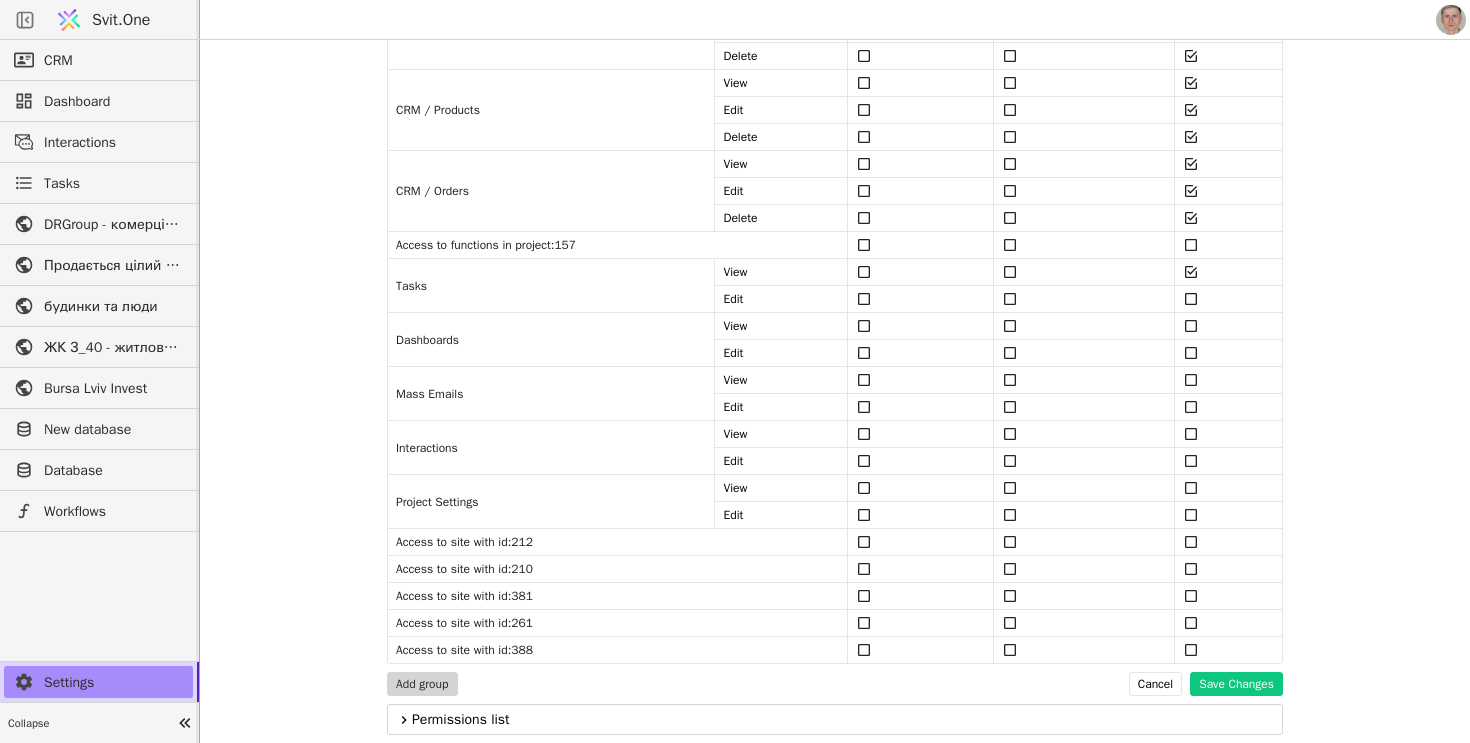 click 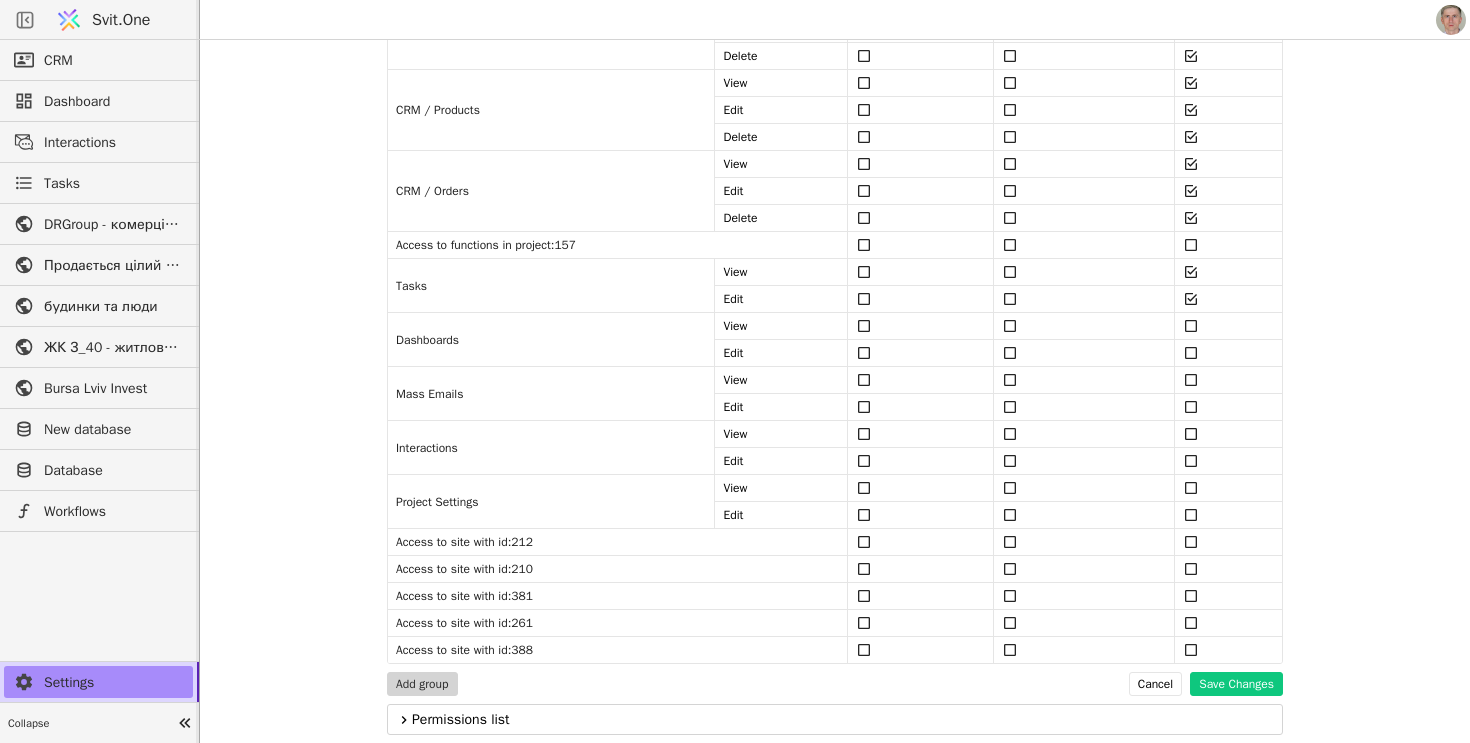 click 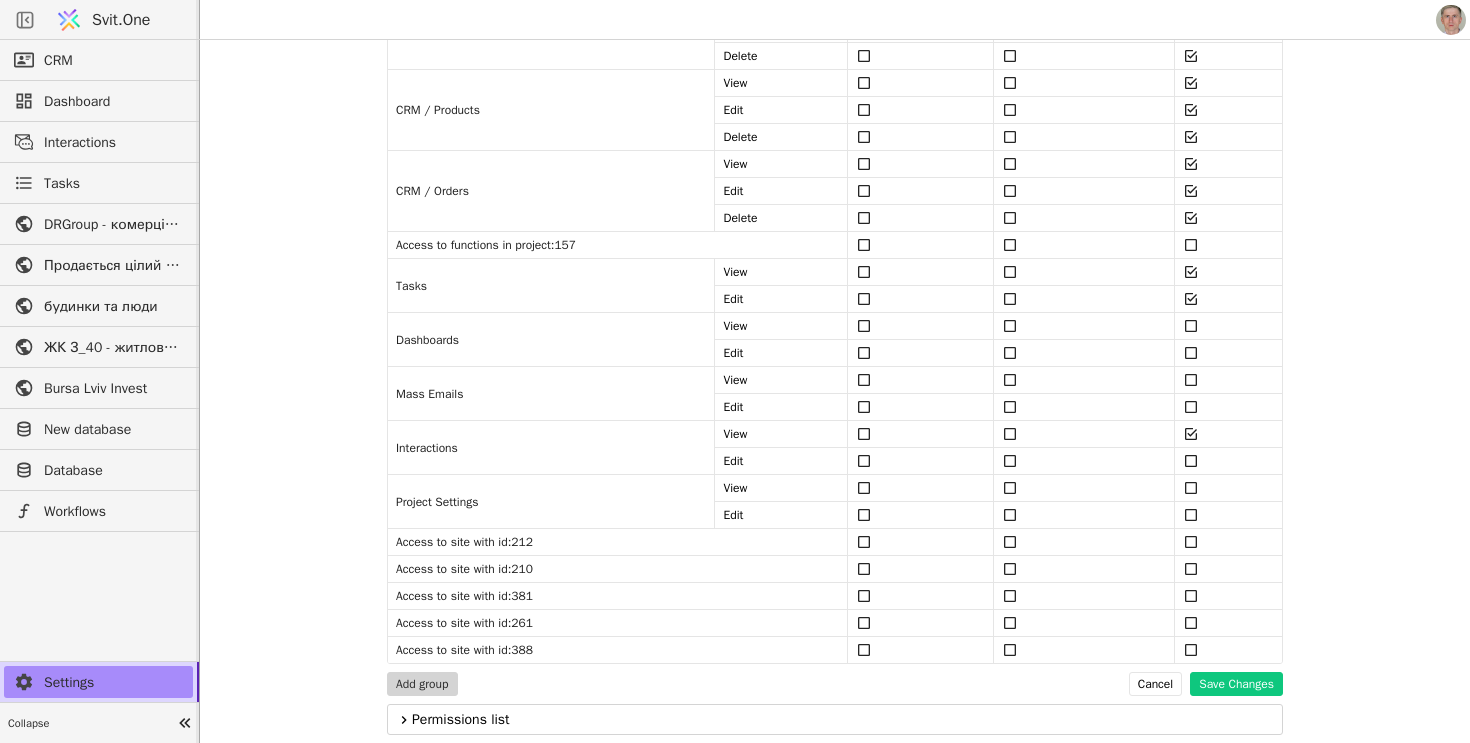 click 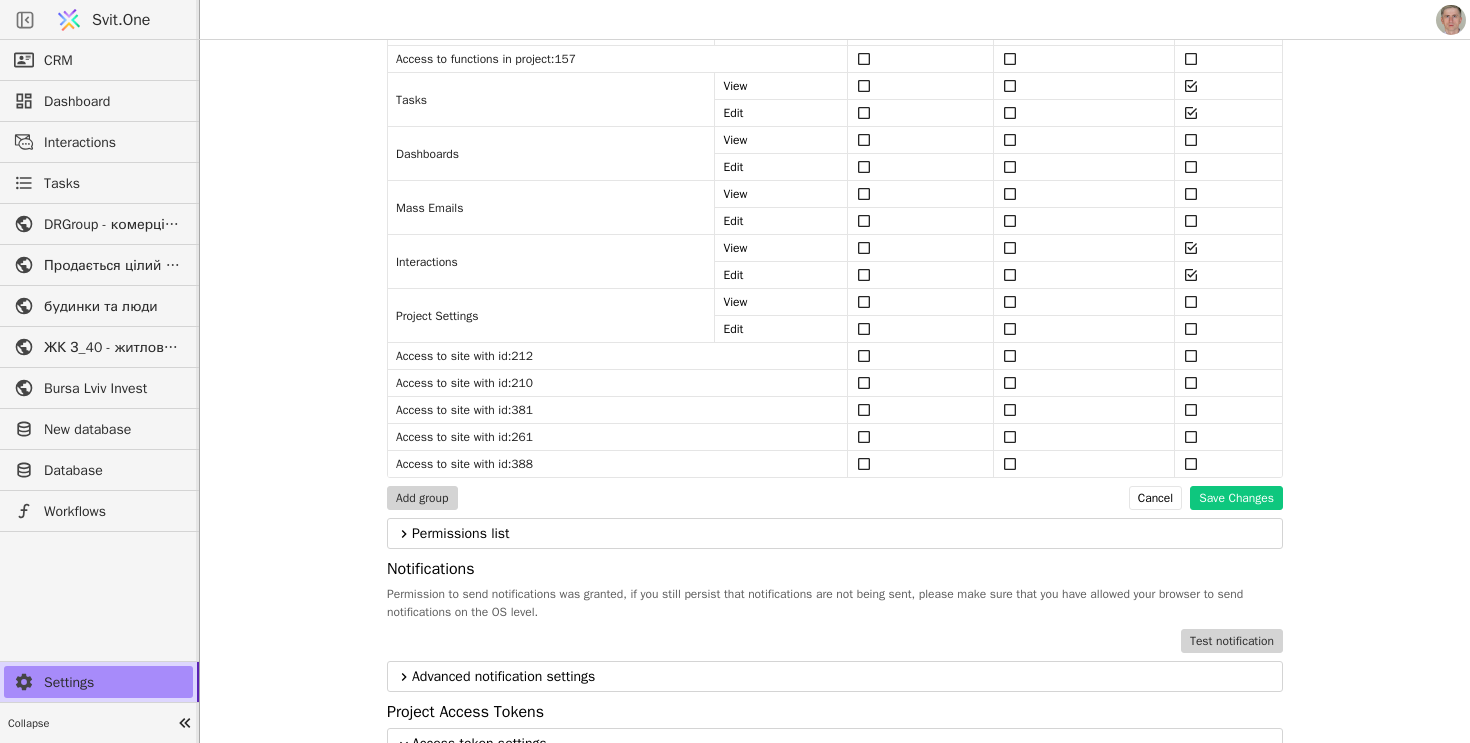 scroll, scrollTop: 1230, scrollLeft: 0, axis: vertical 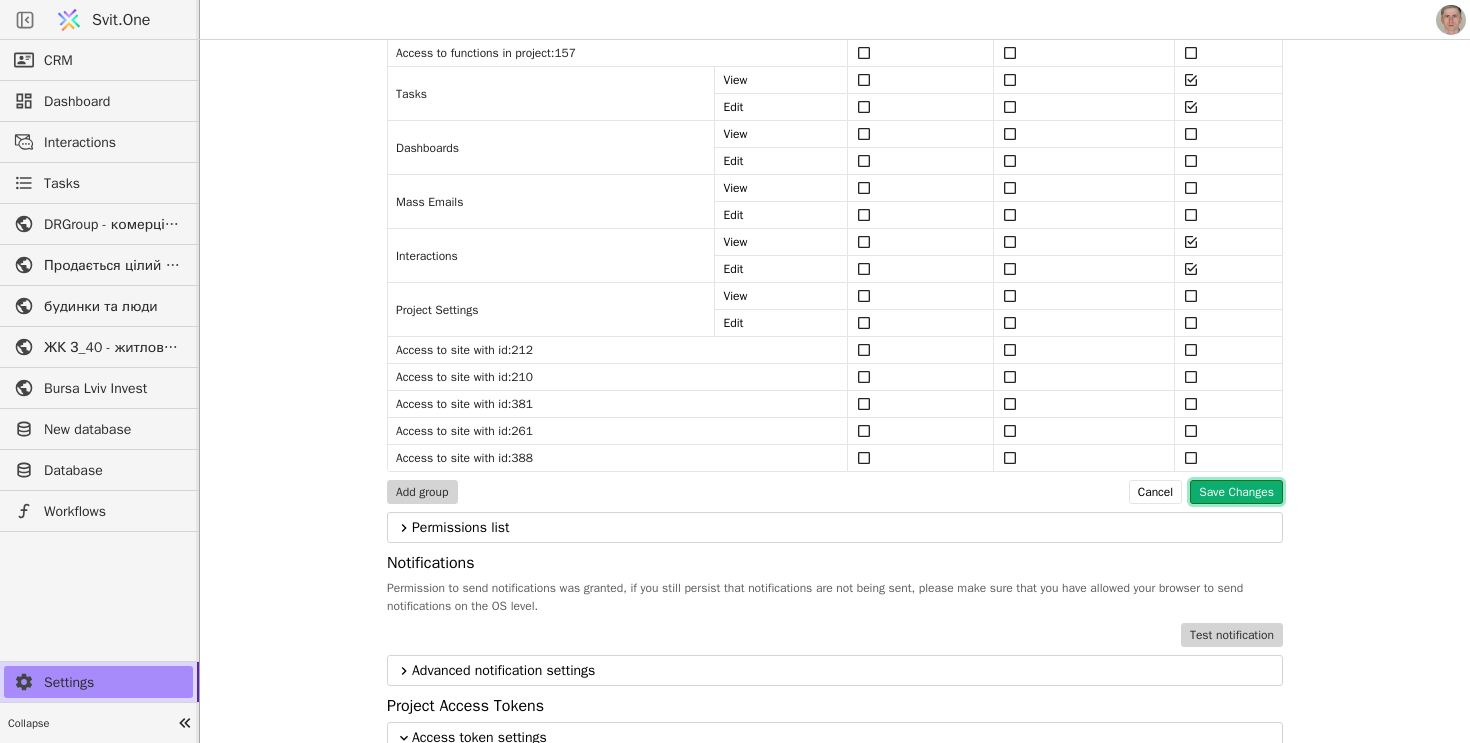 click on "Save Changes" at bounding box center (1236, 492) 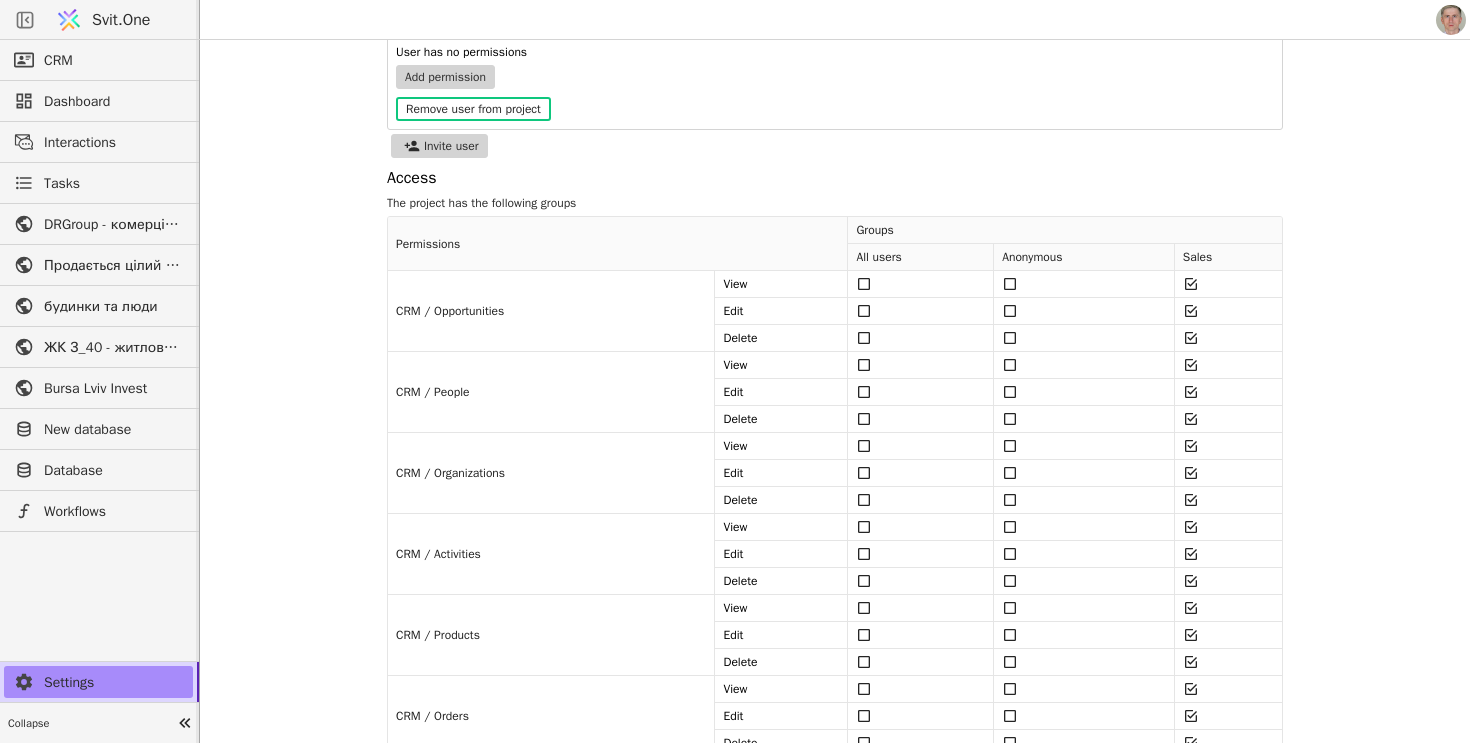 scroll, scrollTop: 0, scrollLeft: 0, axis: both 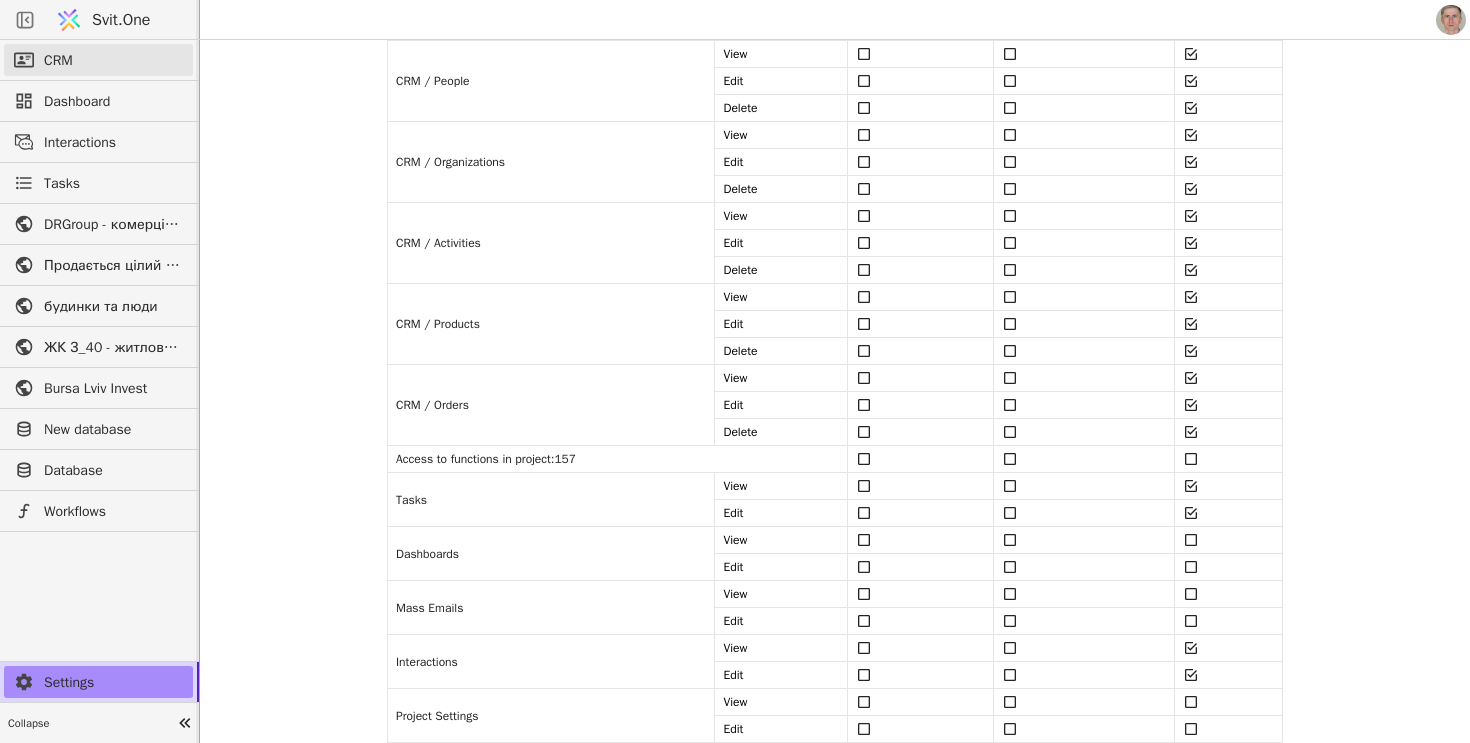 click on "CRM" at bounding box center (98, 60) 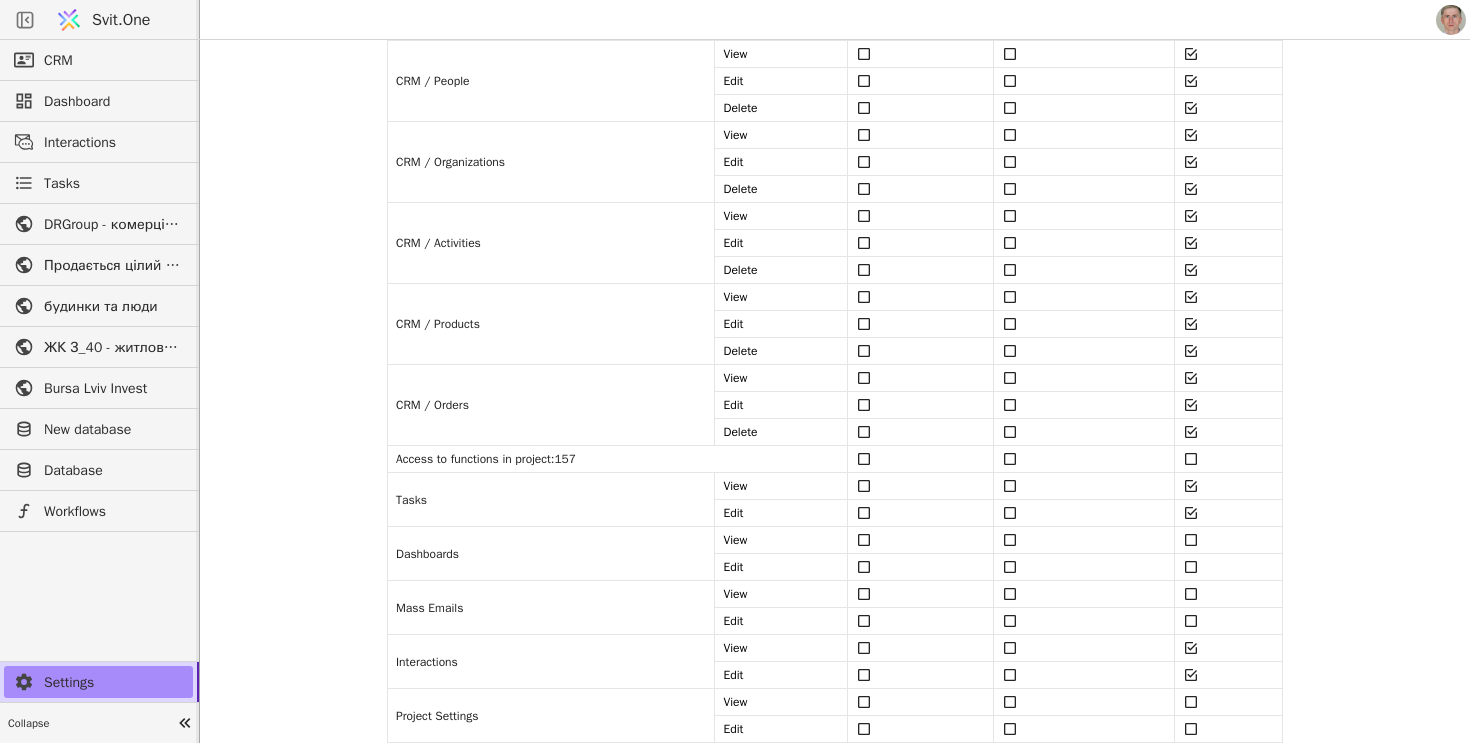 scroll, scrollTop: 0, scrollLeft: 0, axis: both 